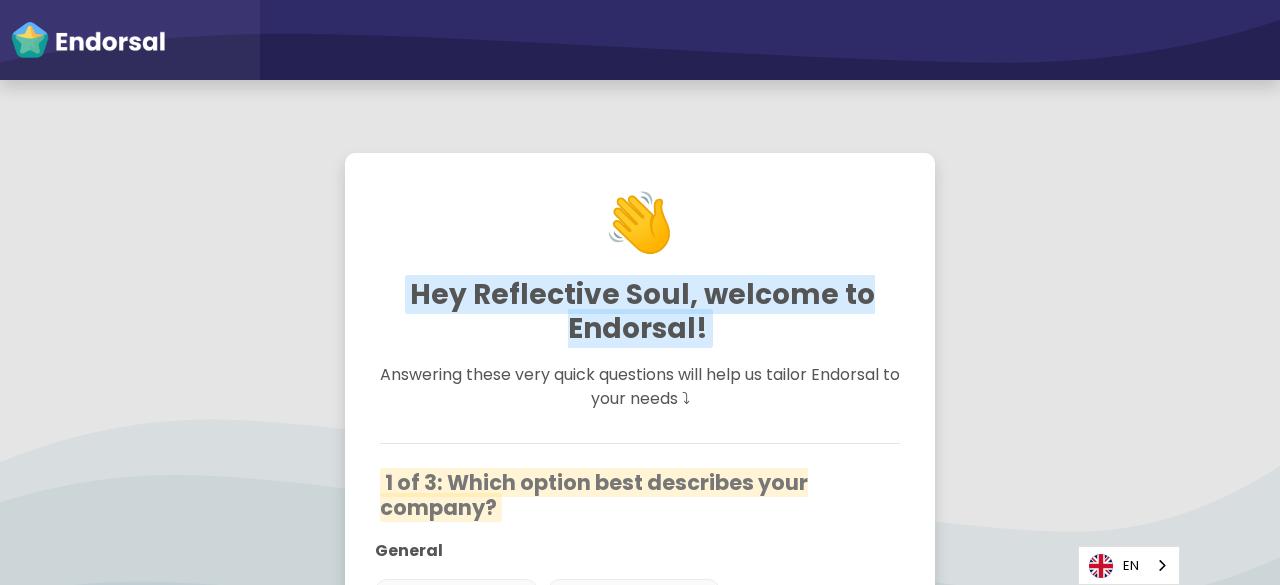 scroll, scrollTop: 0, scrollLeft: 0, axis: both 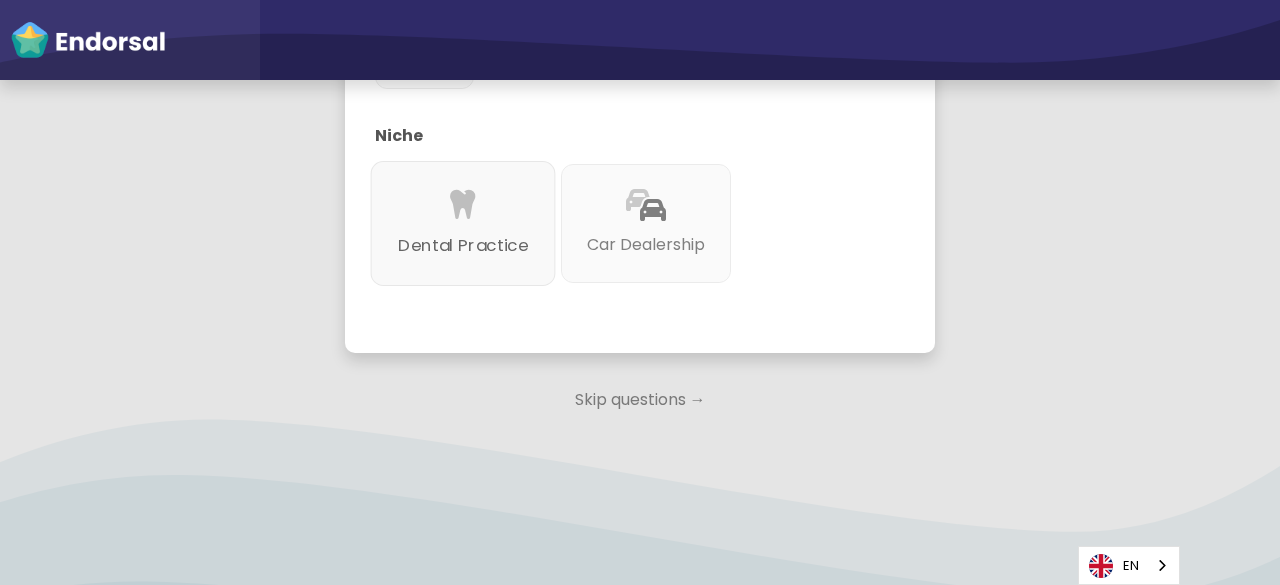 click on "Dental Practice" 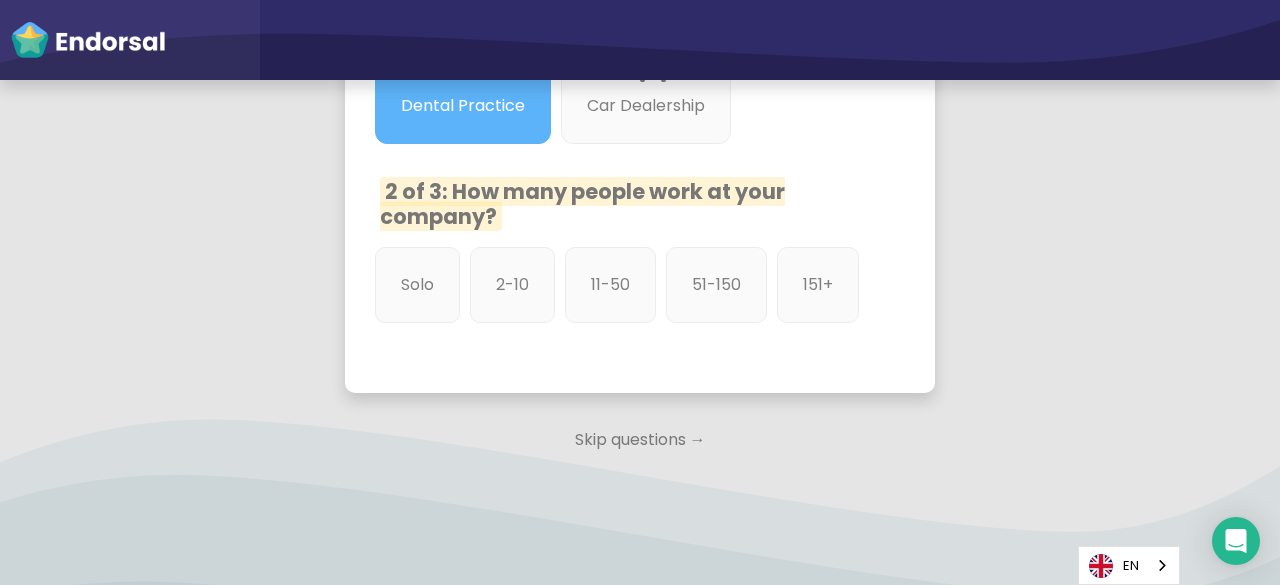 scroll, scrollTop: 1260, scrollLeft: 0, axis: vertical 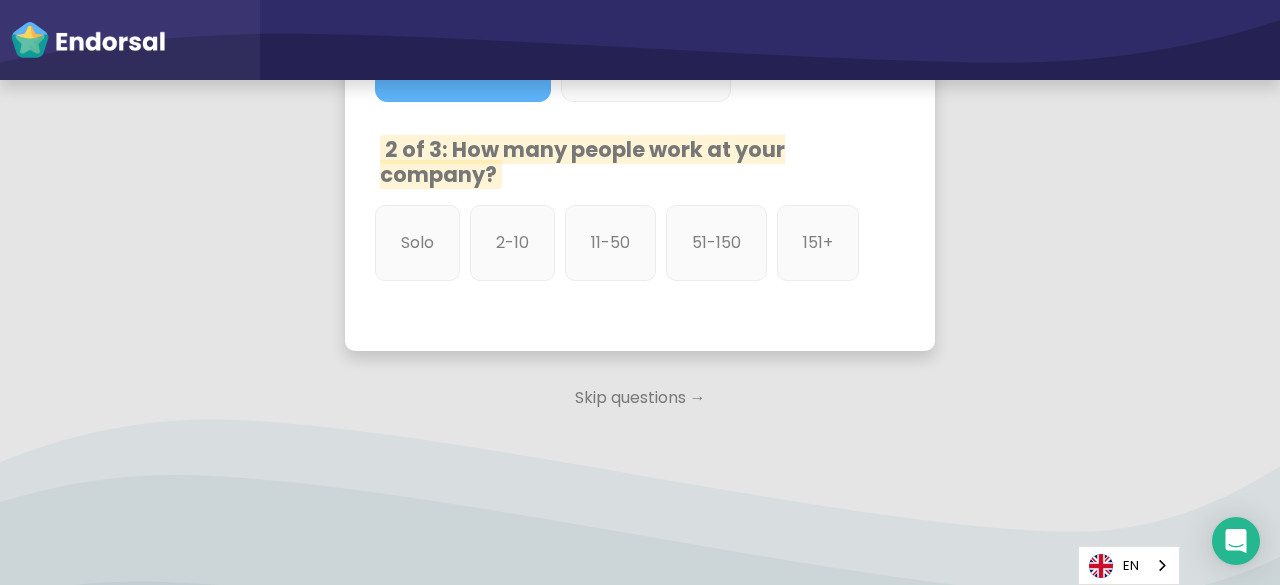 click on "Skip questions →" 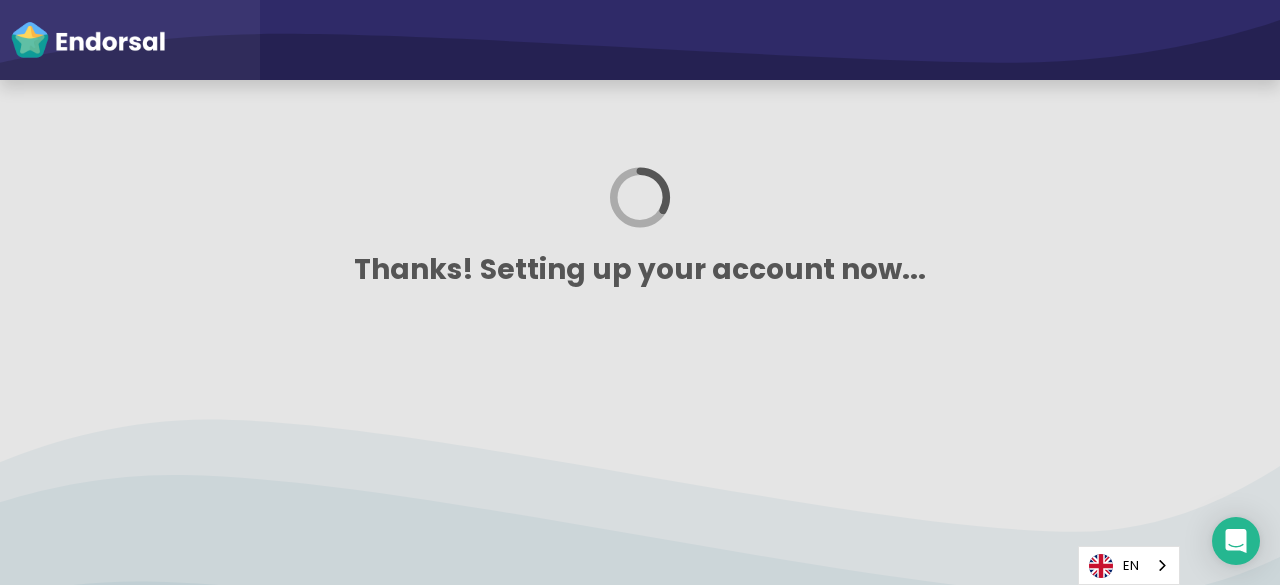 scroll, scrollTop: 0, scrollLeft: 0, axis: both 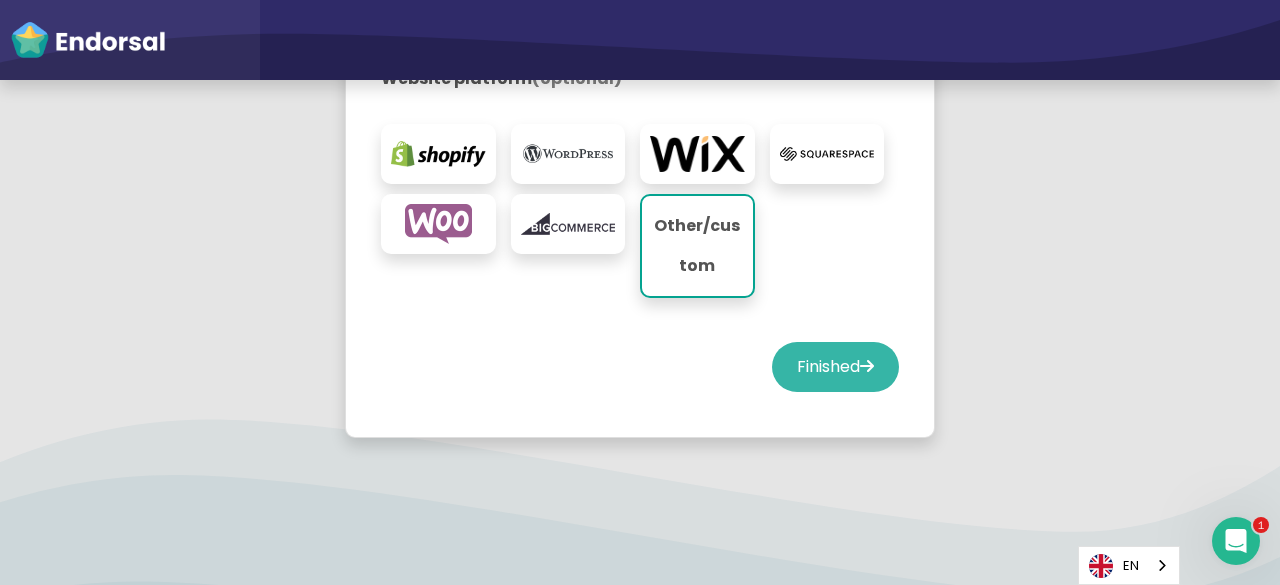 click on "Finished" 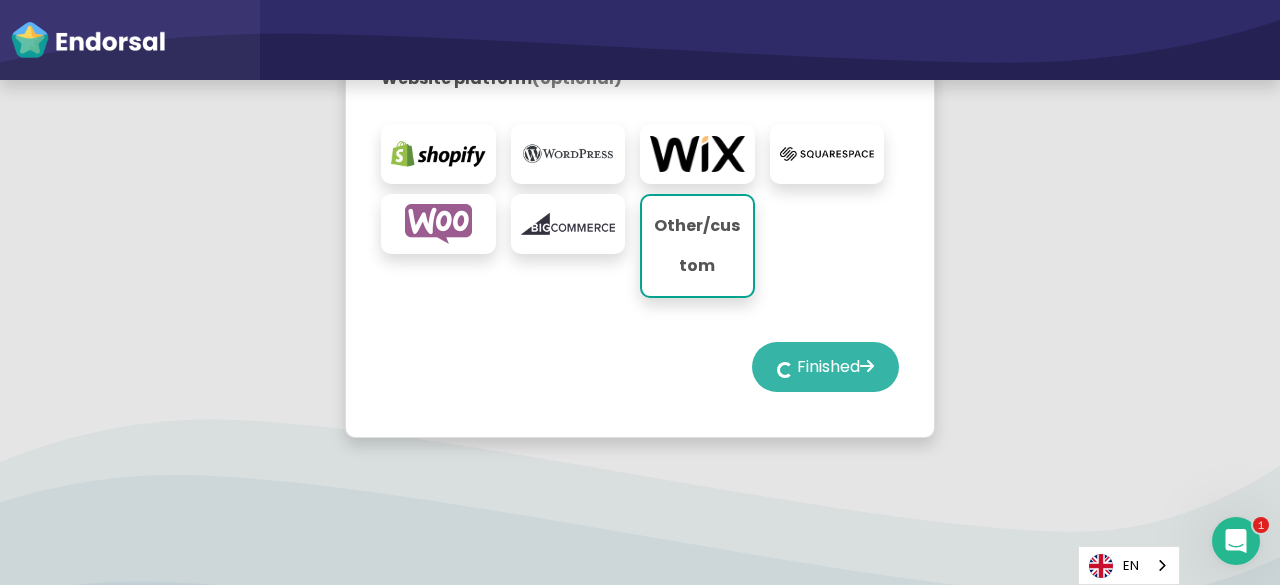 select on "14" 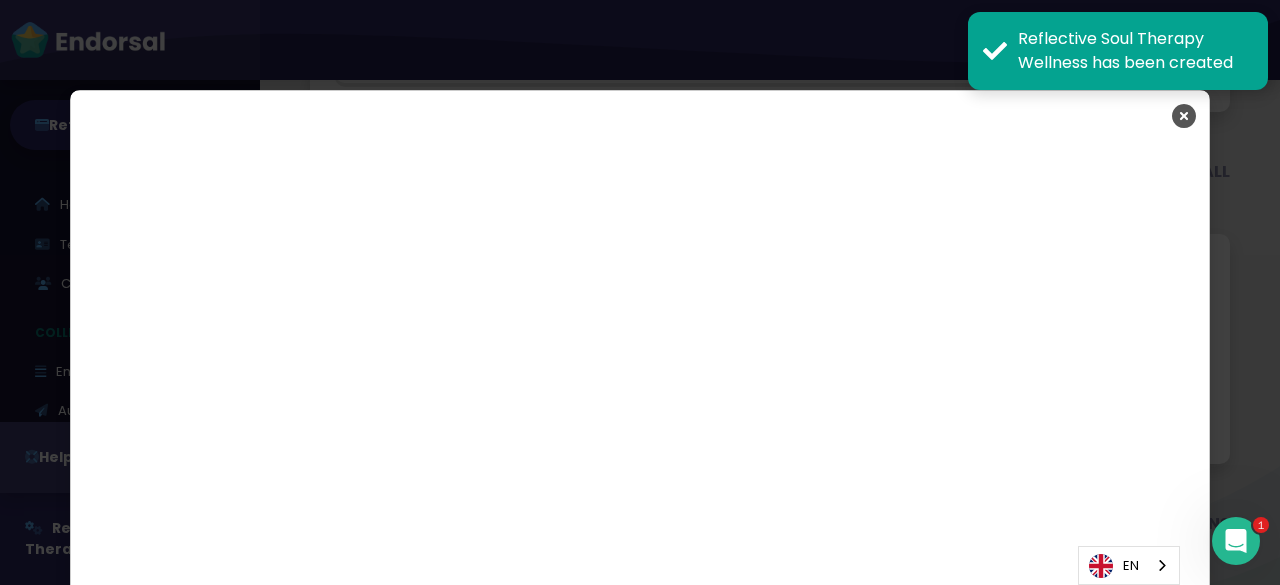 scroll, scrollTop: 2924, scrollLeft: 0, axis: vertical 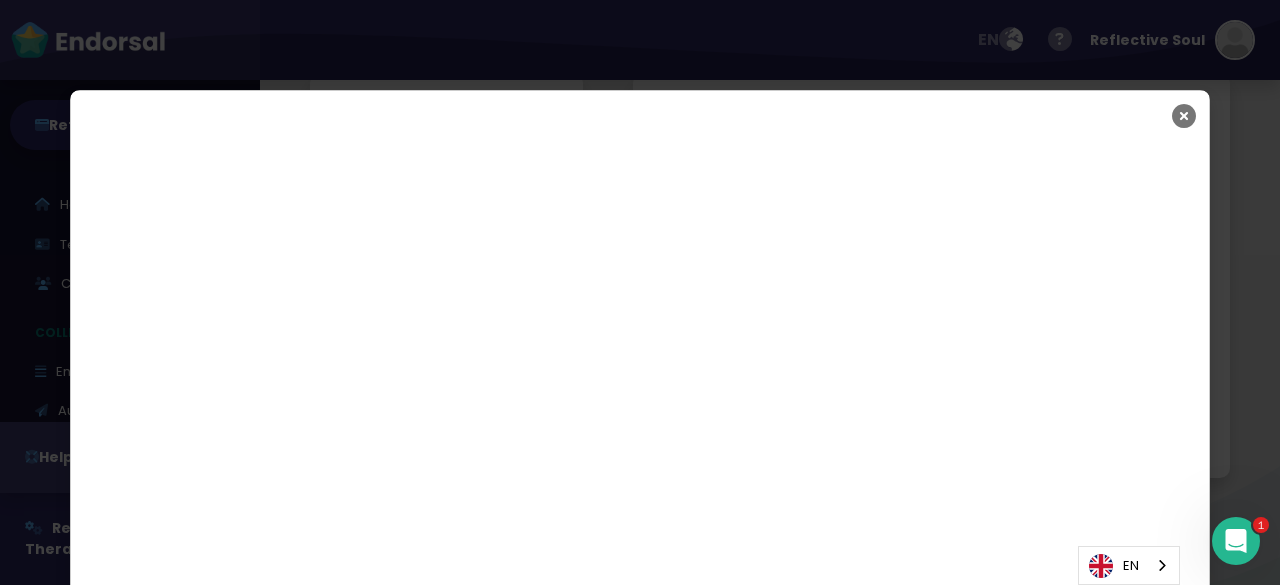 click at bounding box center (1184, 116) 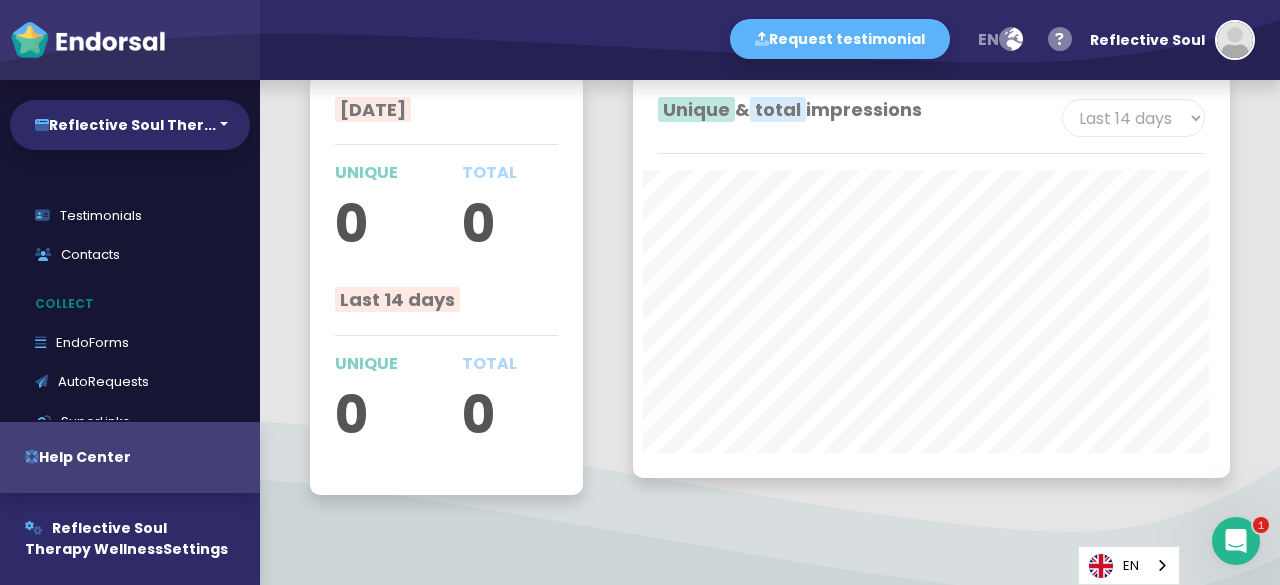 scroll, scrollTop: 0, scrollLeft: 0, axis: both 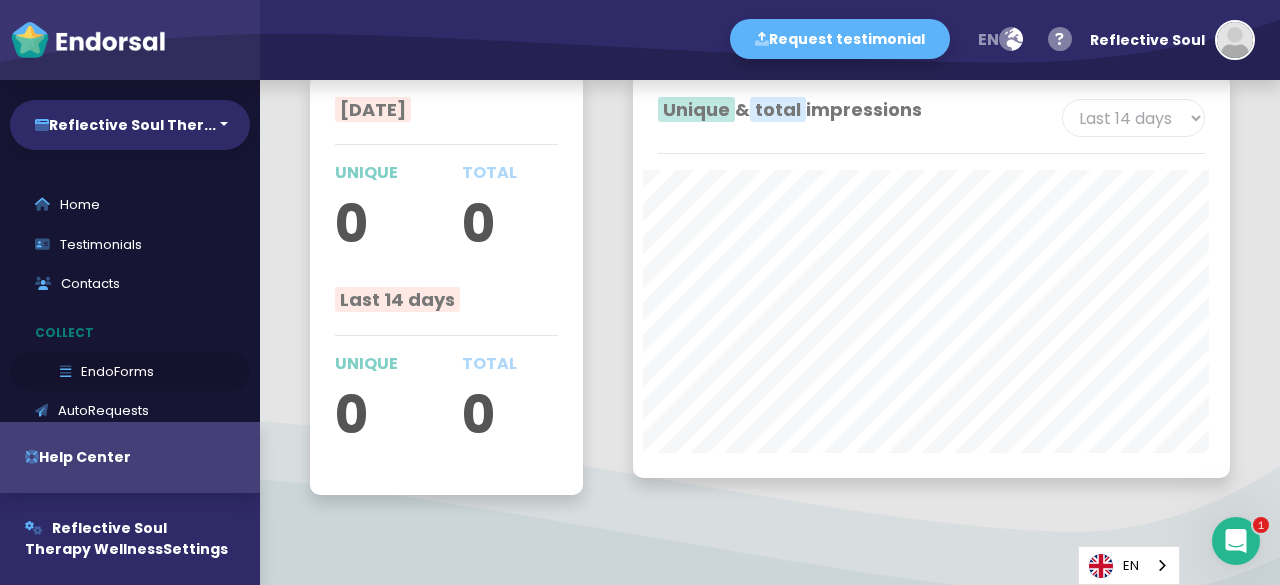 click on "EndoForms" at bounding box center [130, 372] 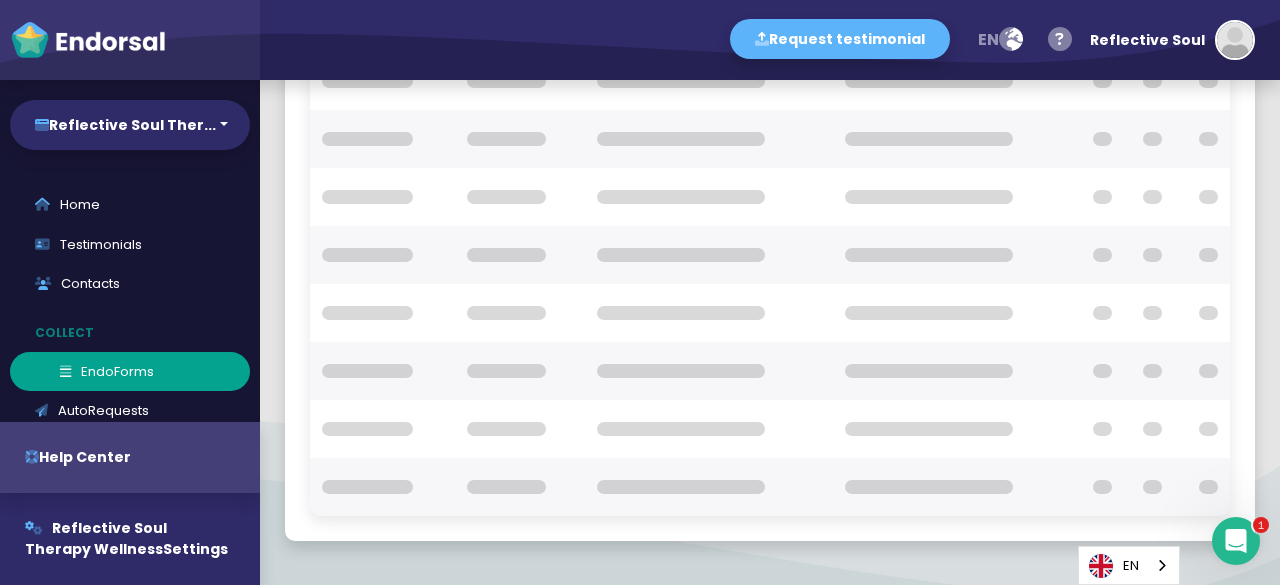 scroll, scrollTop: 0, scrollLeft: 0, axis: both 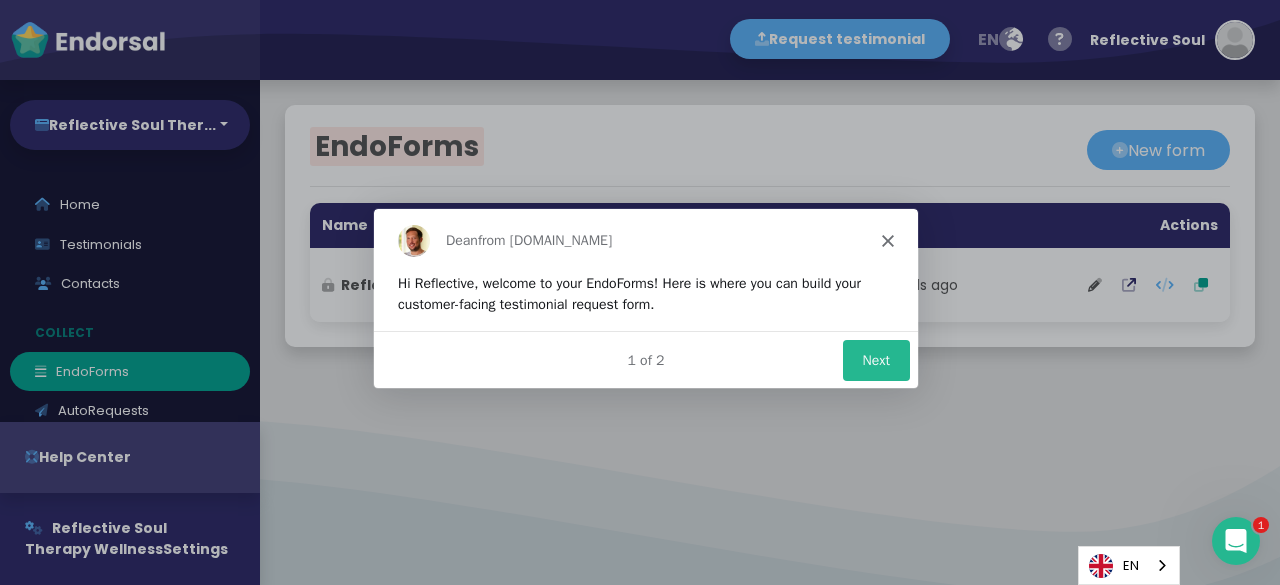 click on "[PERSON_NAME]  from [DOMAIN_NAME]" at bounding box center (645, 239) 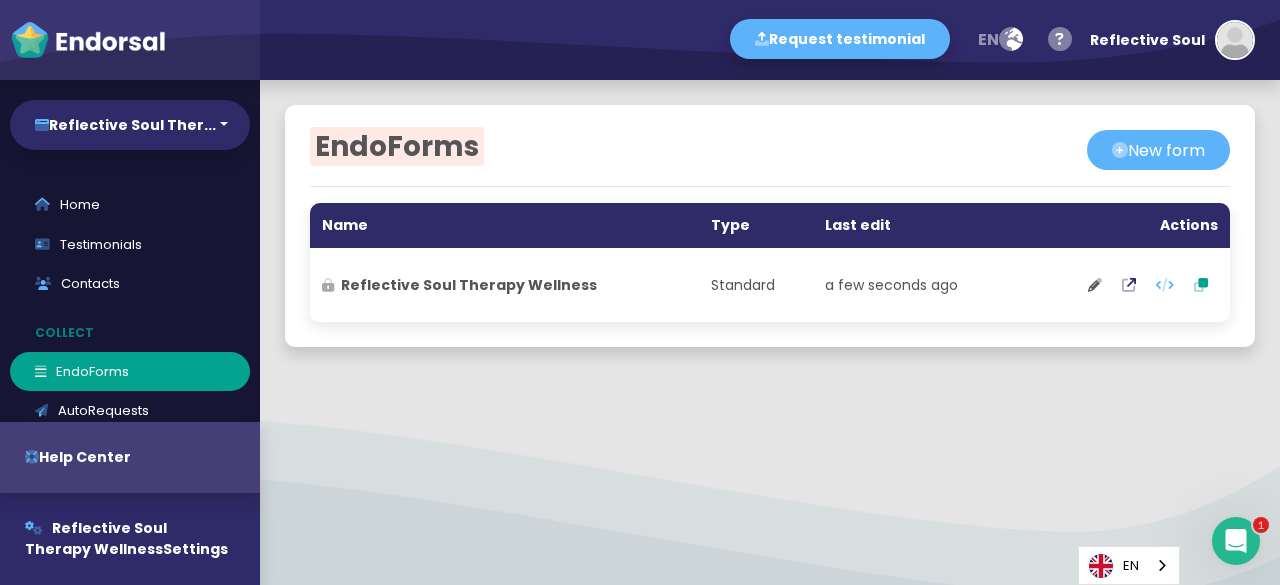 click on "EndoForms   New form  Name Type Last edit Actions Reflective Soul Therapy Wellness Standard a few seconds ago" 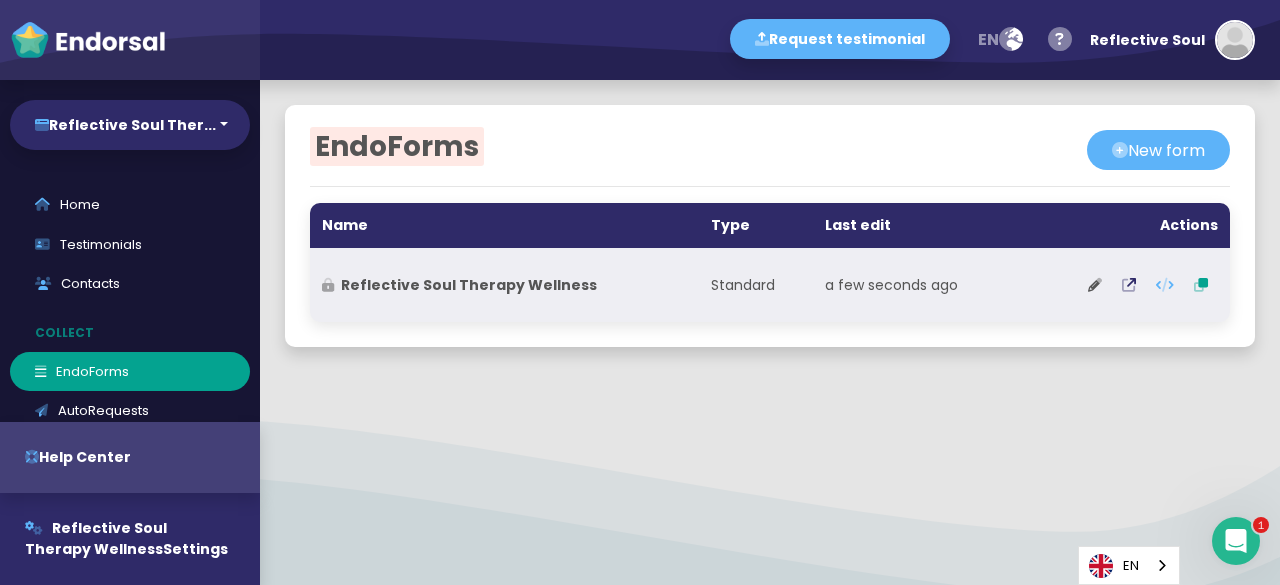 click on "a few seconds ago" 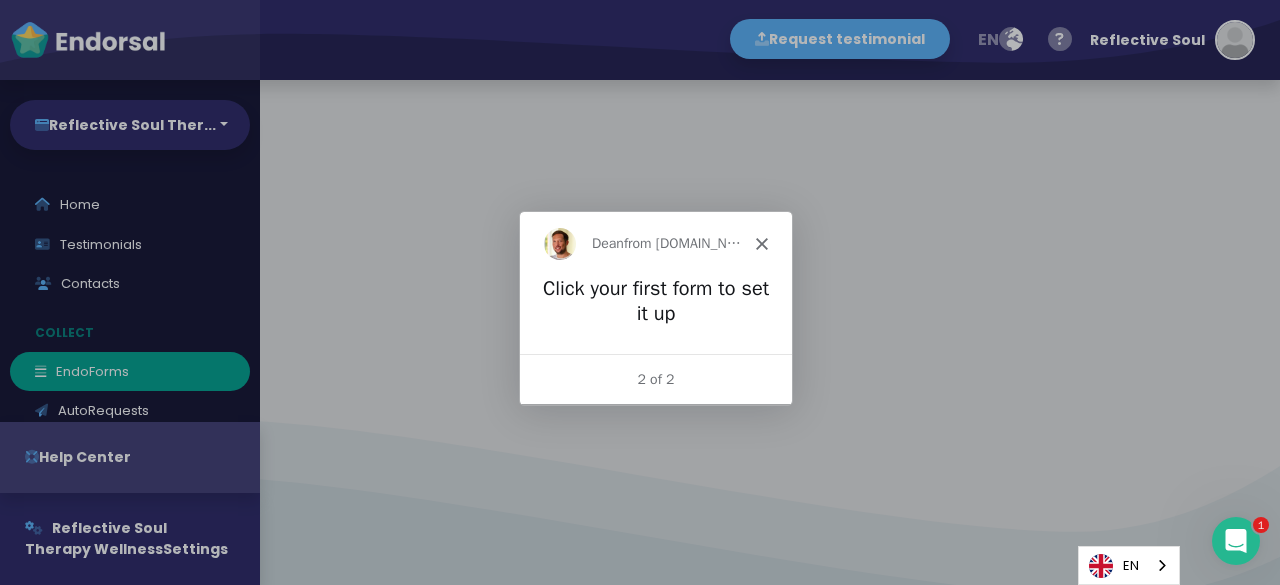 scroll, scrollTop: 0, scrollLeft: 0, axis: both 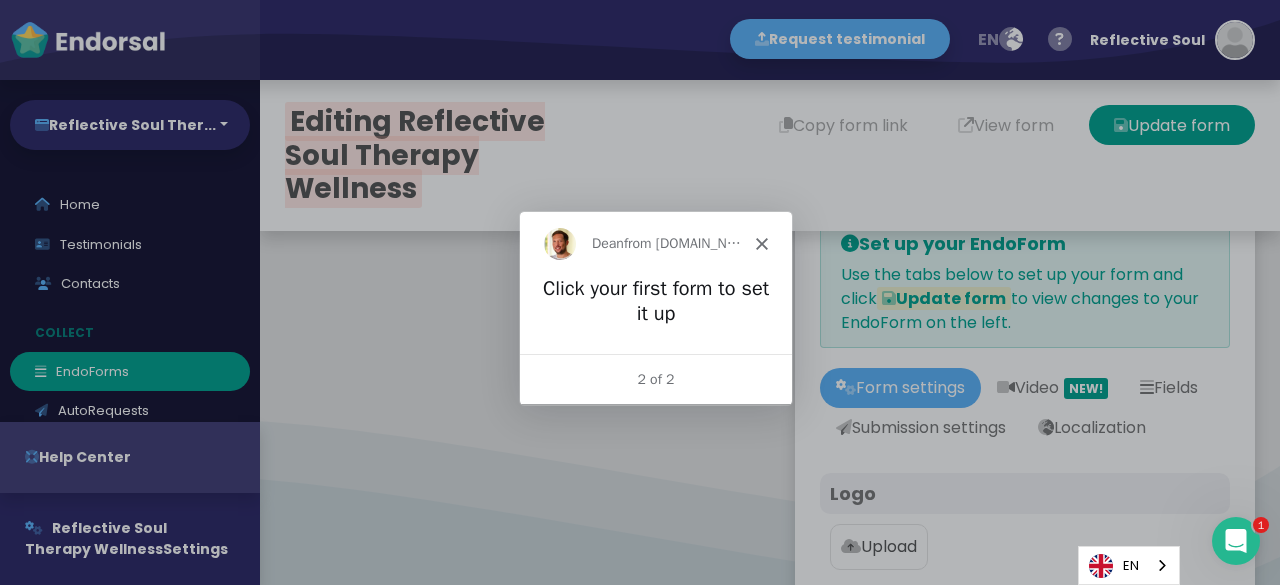 click 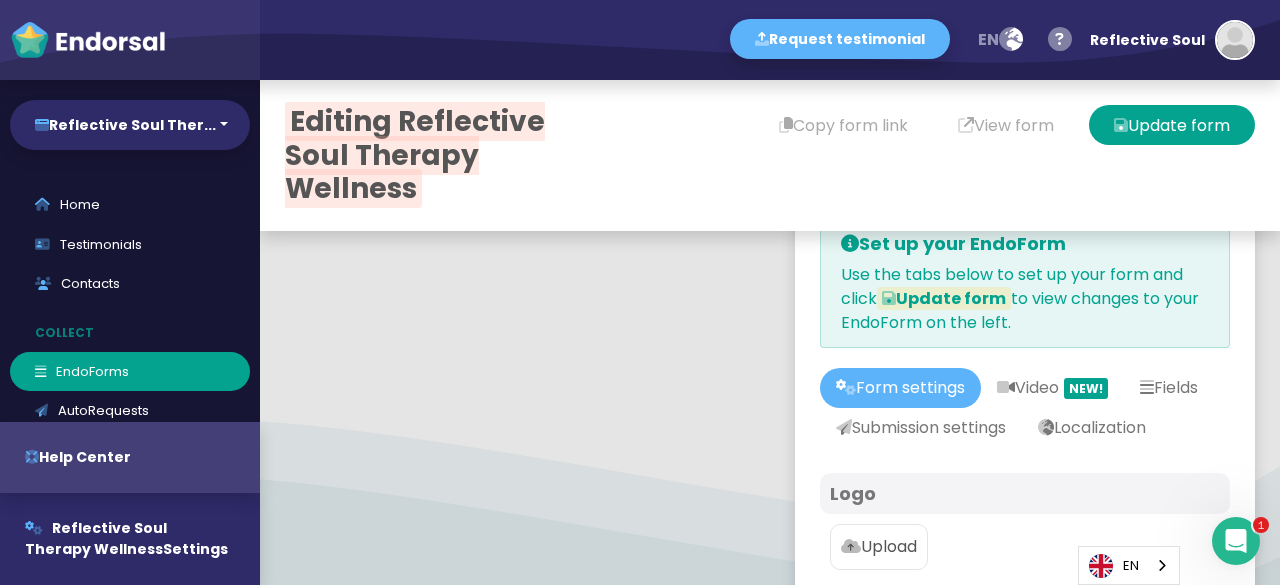 scroll, scrollTop: 100, scrollLeft: 0, axis: vertical 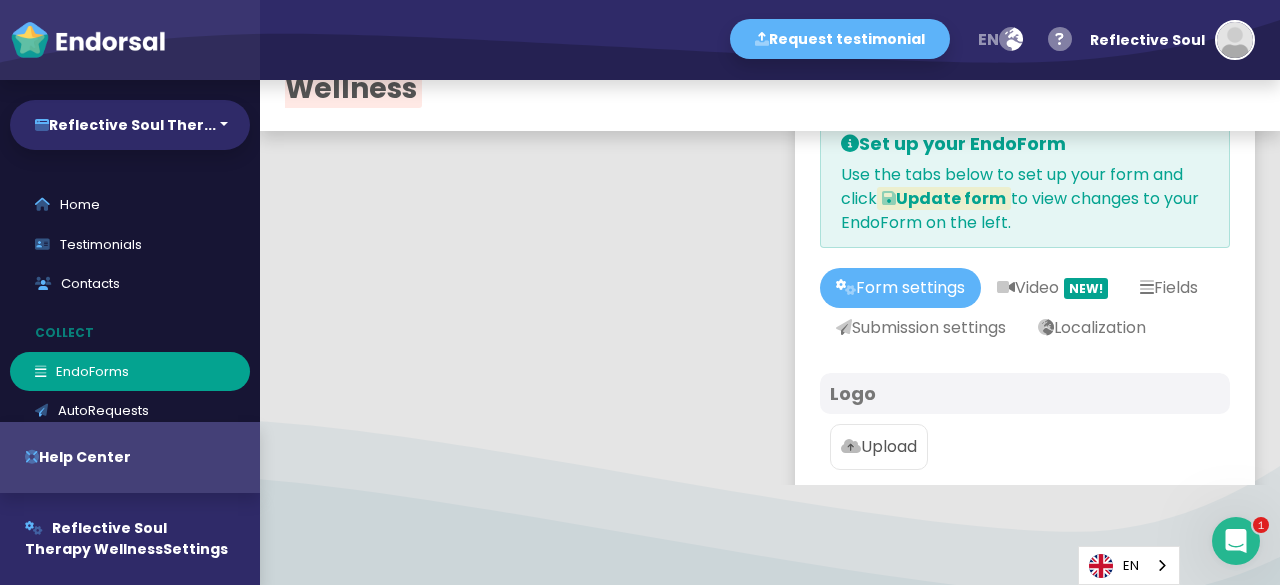 type on "#5DB3F9" 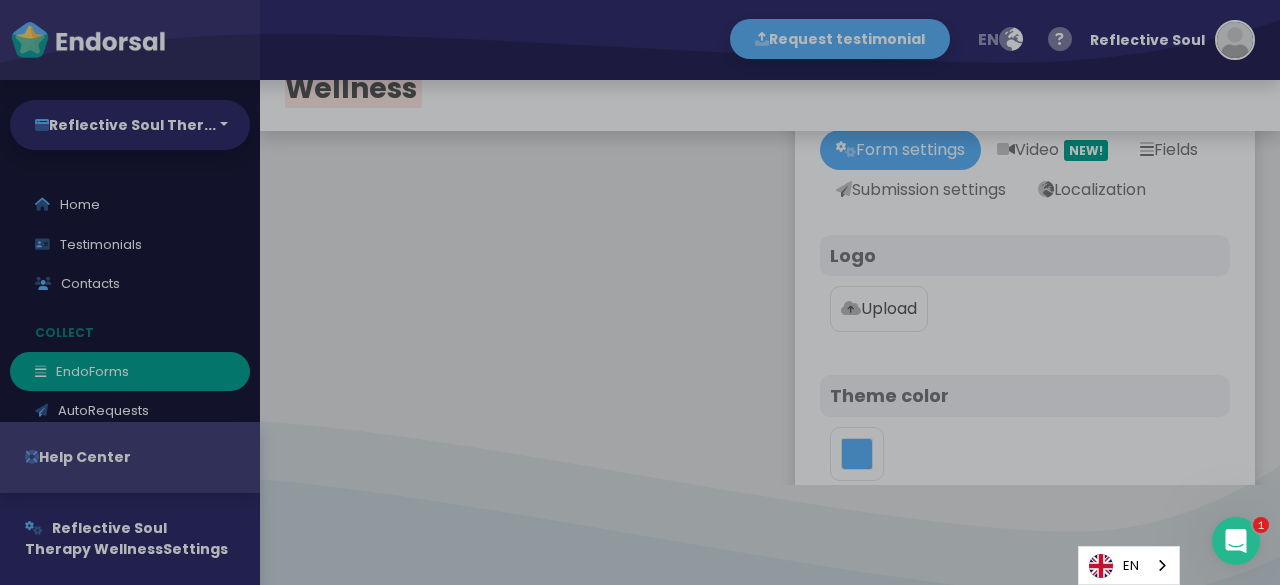scroll, scrollTop: 166, scrollLeft: 0, axis: vertical 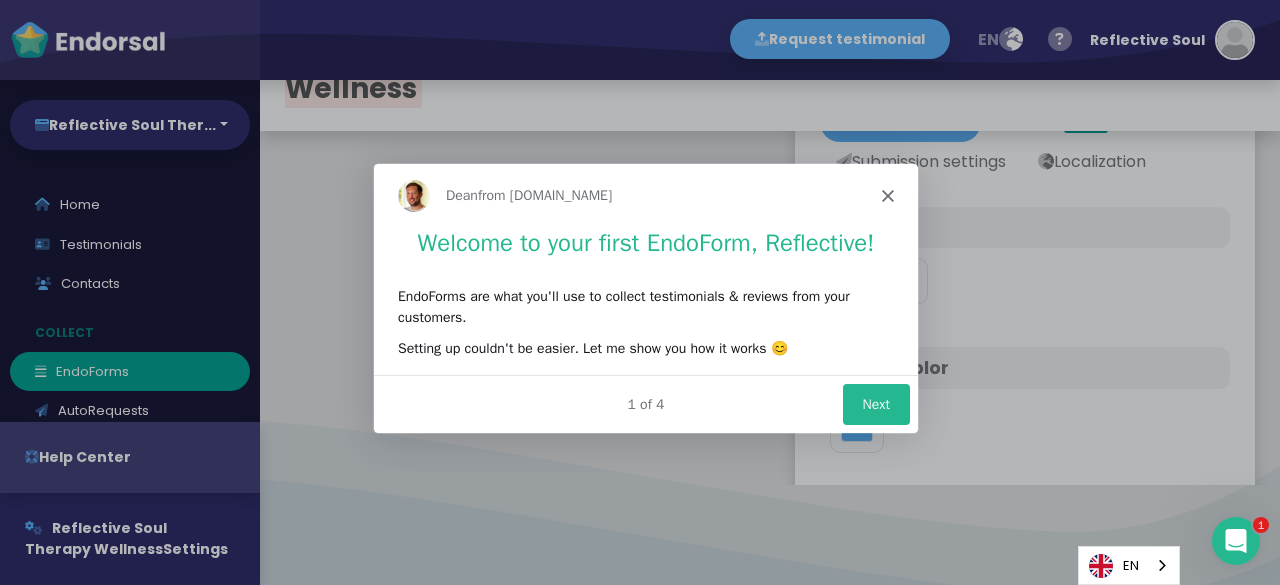 click 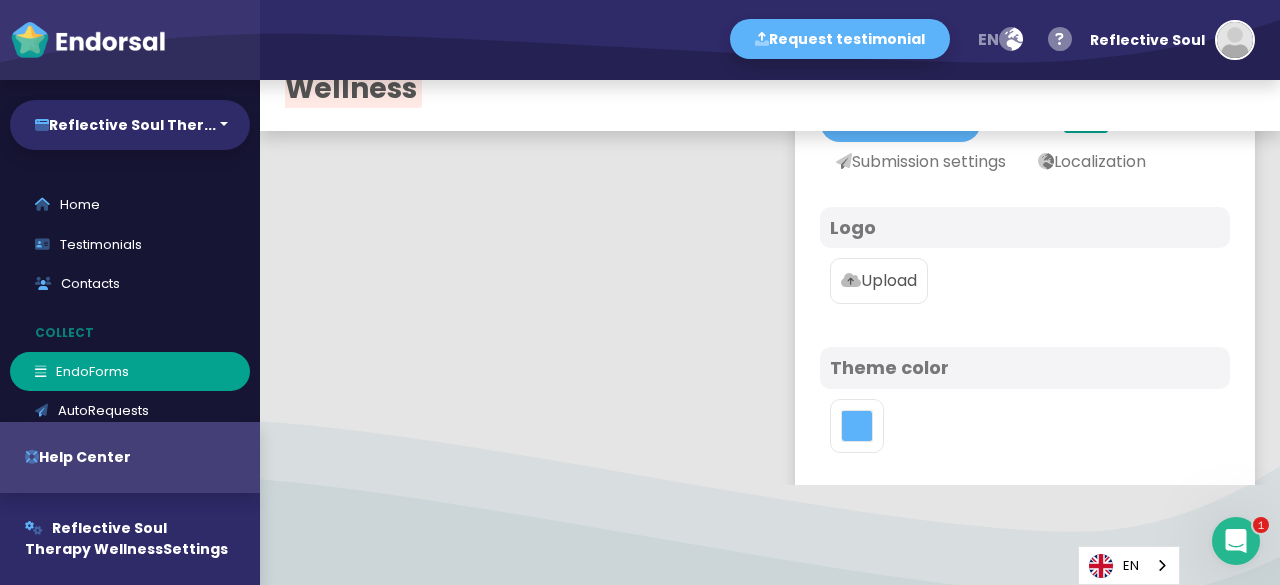 click on "Upload" at bounding box center [879, 281] 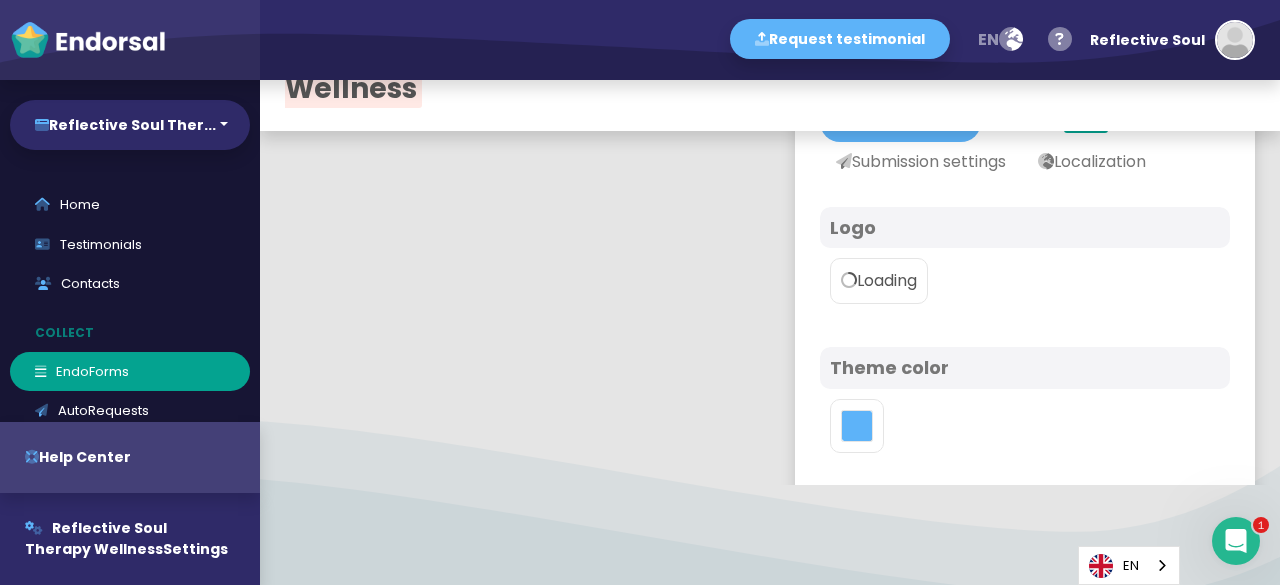 scroll, scrollTop: 0, scrollLeft: 0, axis: both 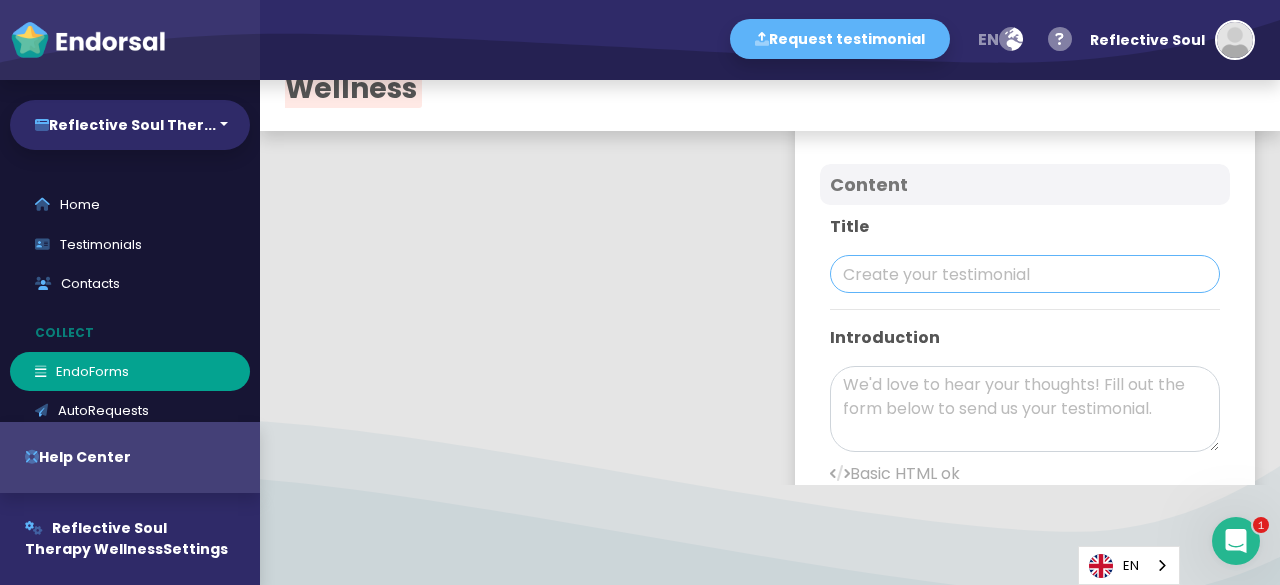 click at bounding box center [1025, 274] 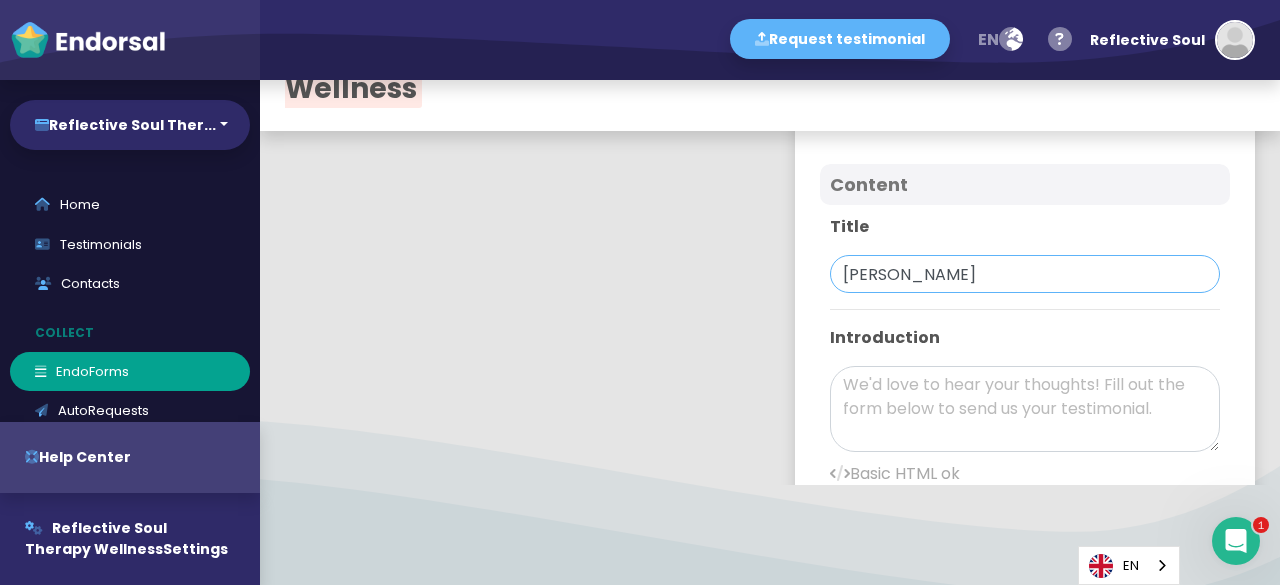type on "[PERSON_NAME]" 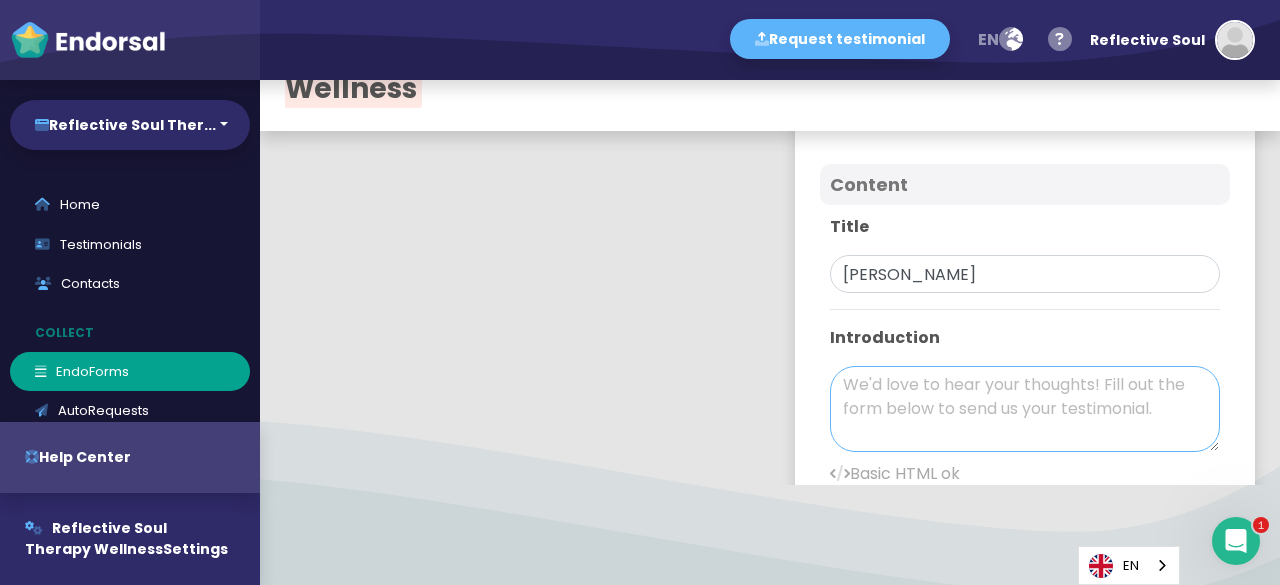 click at bounding box center [1025, 409] 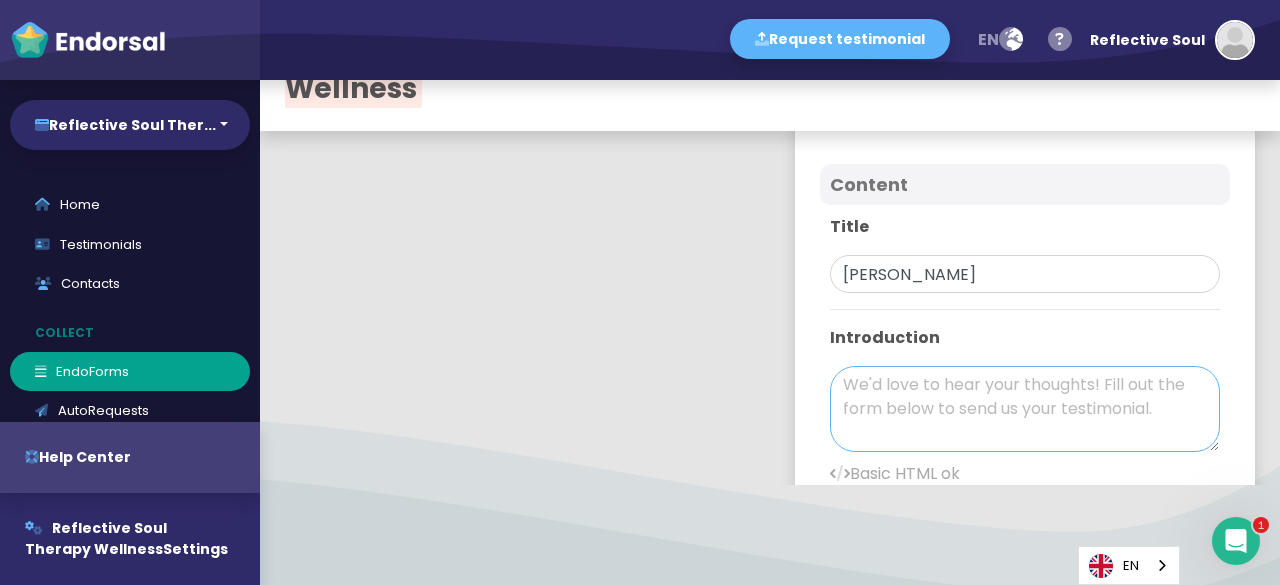 drag, startPoint x: 854, startPoint y: 441, endPoint x: 877, endPoint y: 428, distance: 26.41969 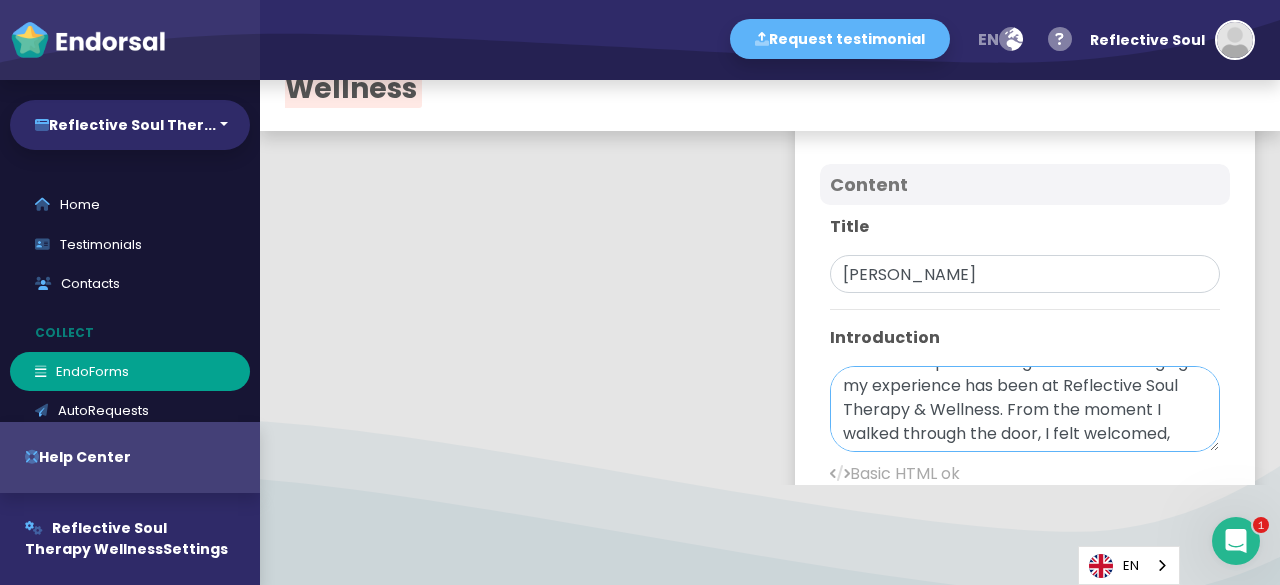 scroll, scrollTop: 0, scrollLeft: 0, axis: both 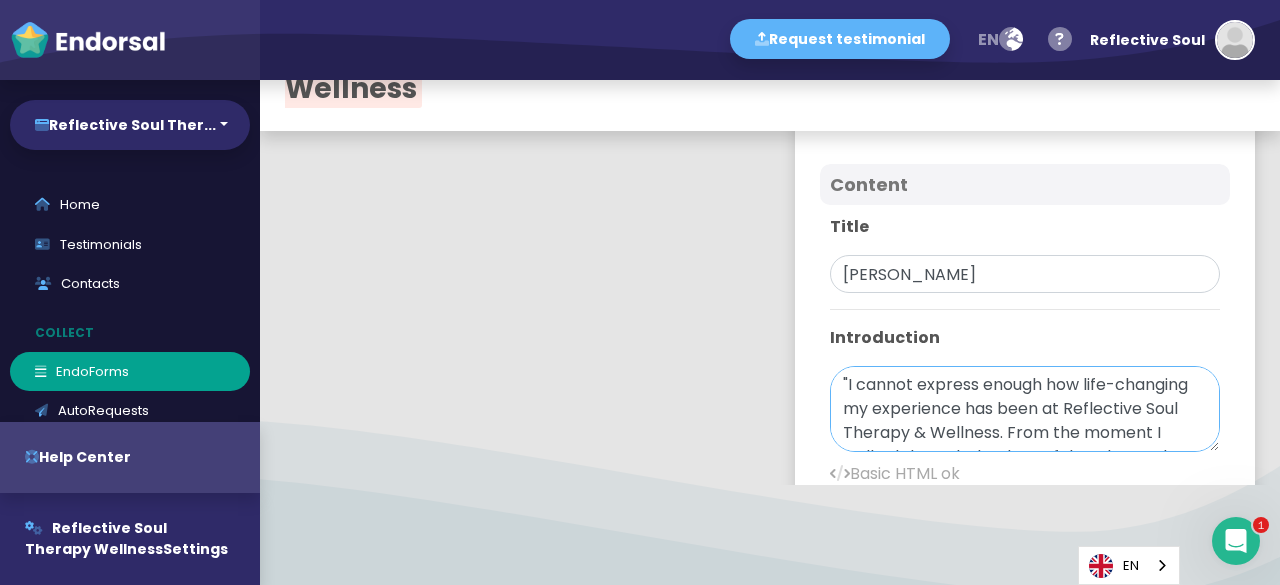 drag, startPoint x: 830, startPoint y: 422, endPoint x: 849, endPoint y: 468, distance: 49.76947 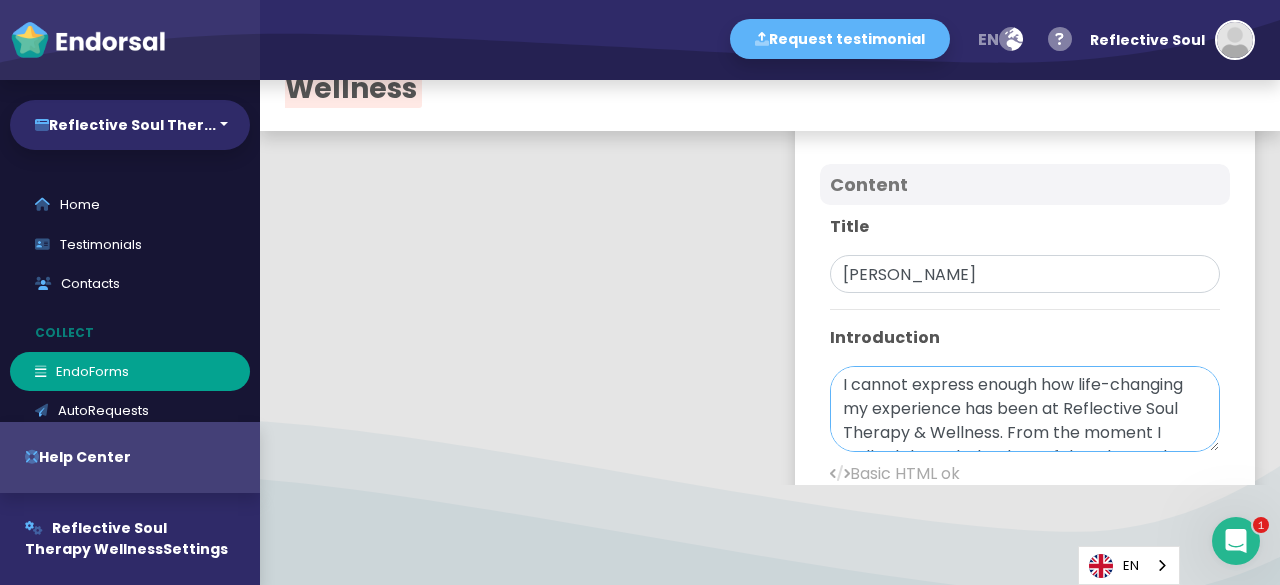 scroll, scrollTop: 144, scrollLeft: 0, axis: vertical 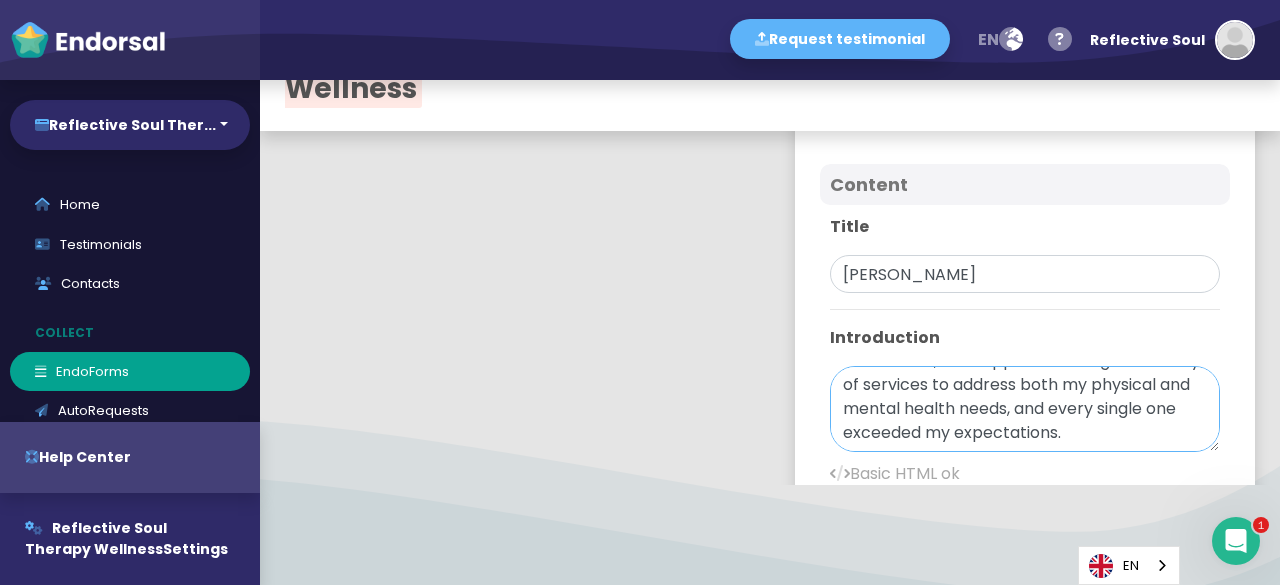 click on "I cannot express enough how life-changing my experience has been at Reflective Soul Therapy & Wellness. From the moment I walked through the door, I felt welcomed, understood, and supported. I sought a variety of services to address both my physical and mental health needs, and every single one exceeded my expectations." at bounding box center [1025, 409] 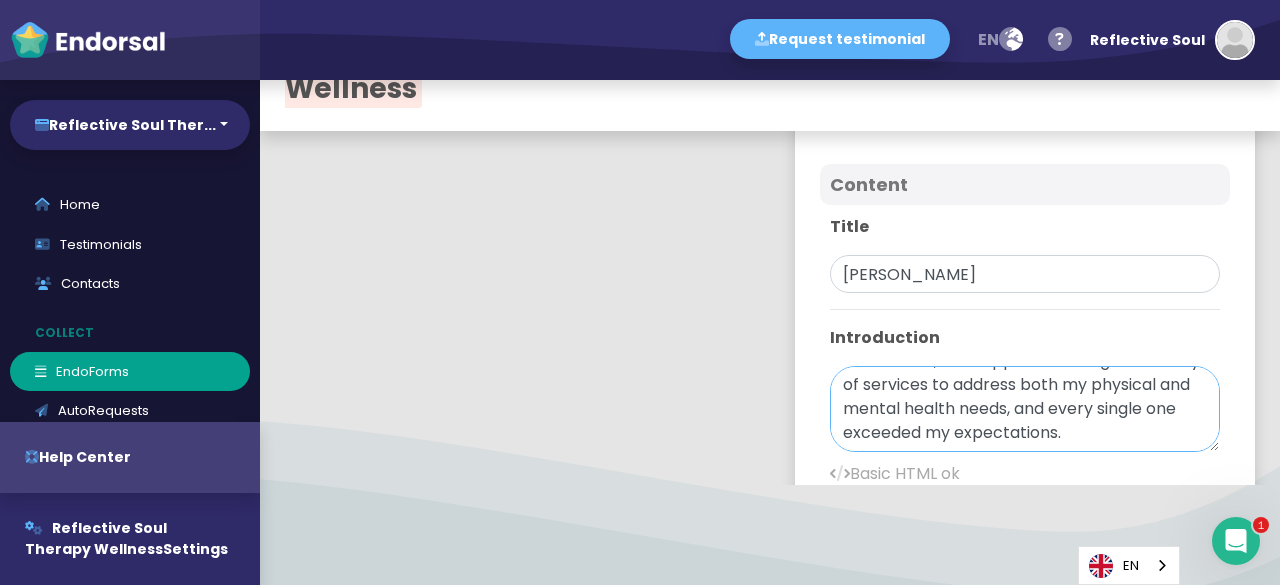 click on "I cannot express enough how life-changing my experience has been at Reflective Soul Therapy & Wellness. From the moment I walked through the door, I felt welcomed, understood, and supported. I sought a variety of services to address both my physical and mental health needs, and every single one exceeded my expectations." at bounding box center [1025, 409] 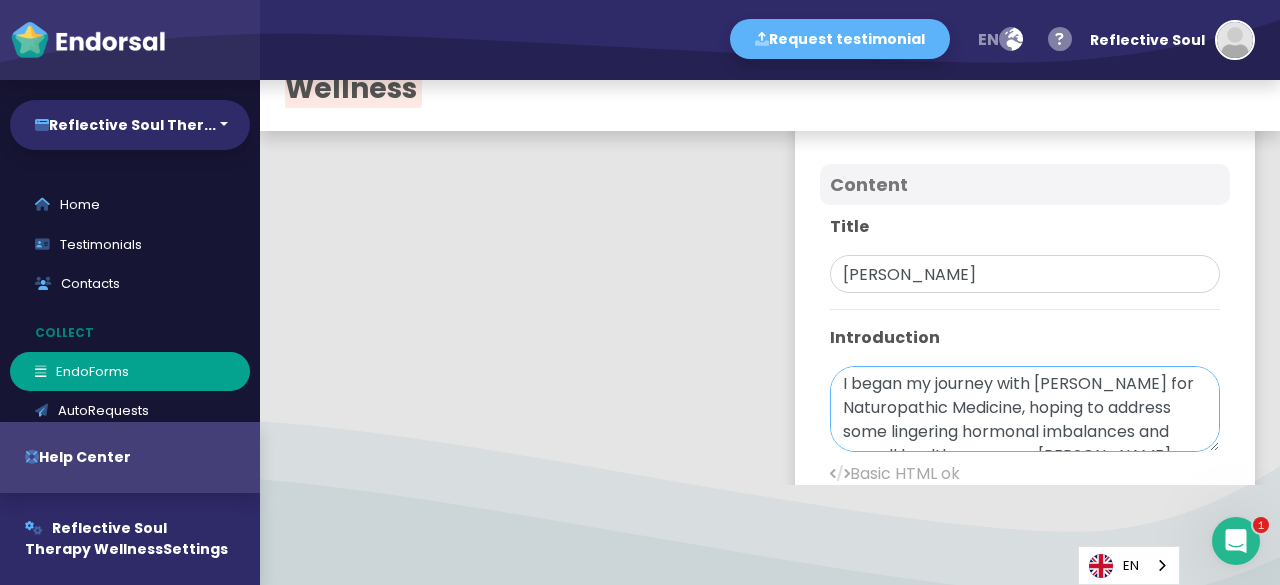 scroll, scrollTop: 0, scrollLeft: 0, axis: both 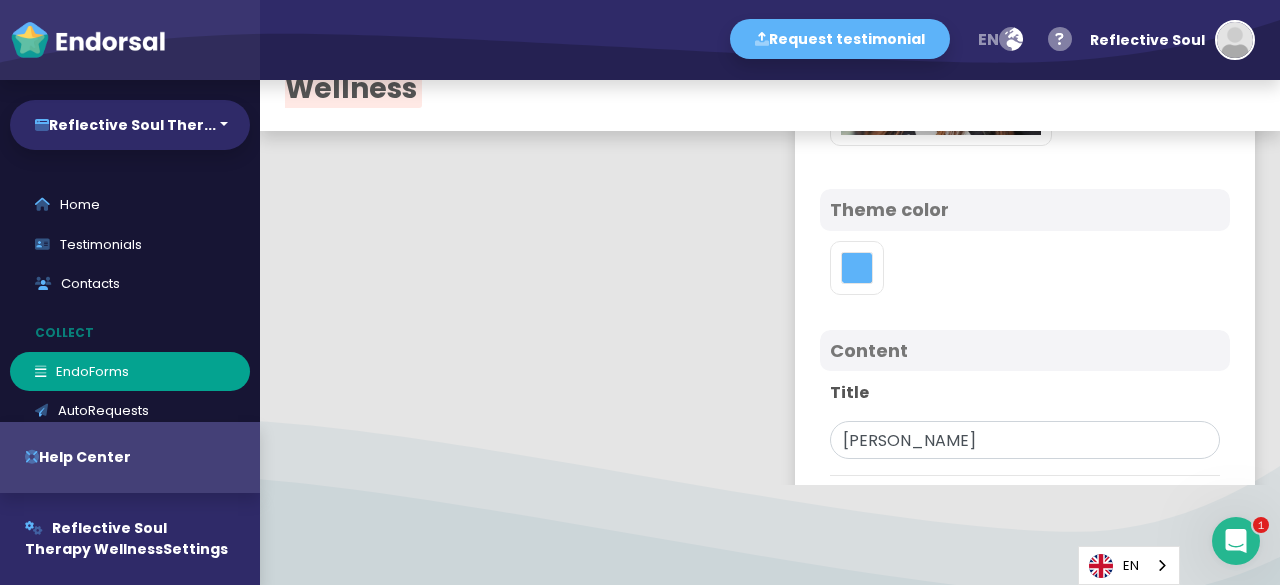 drag, startPoint x: 1181, startPoint y: 480, endPoint x: 1087, endPoint y: 406, distance: 119.632774 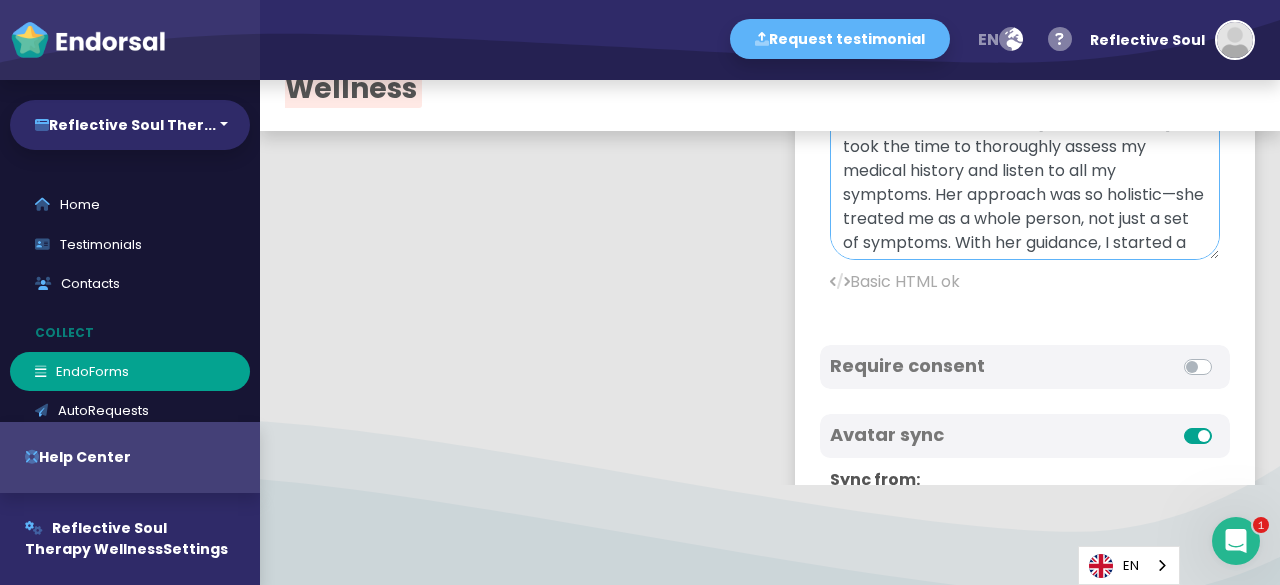 scroll, scrollTop: 833, scrollLeft: 0, axis: vertical 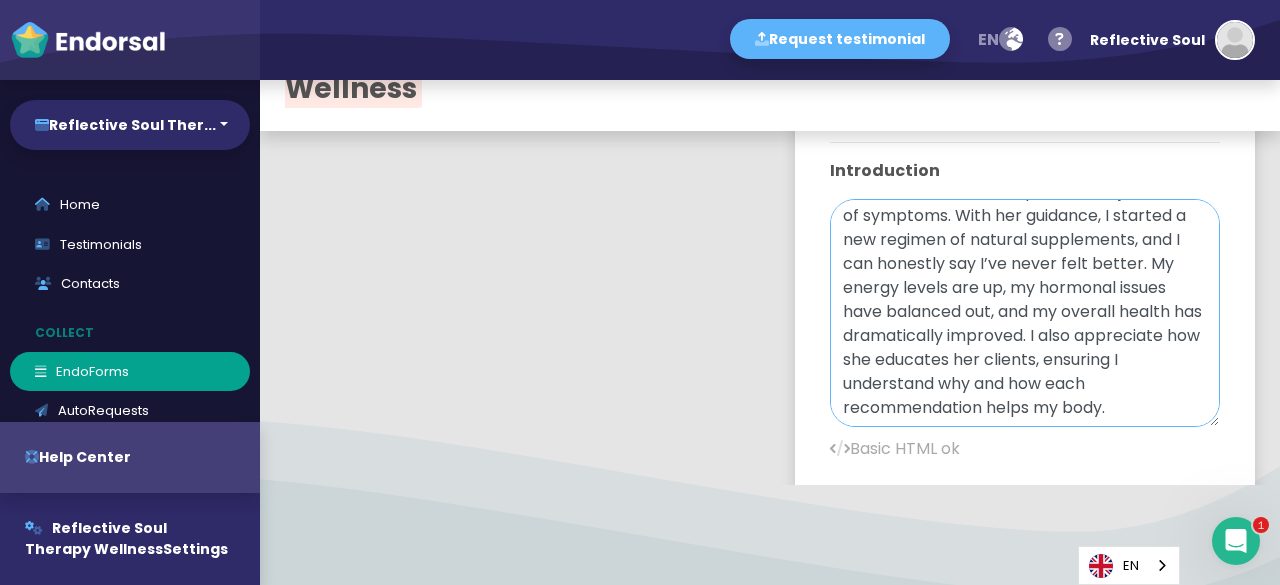 click on "I began my journey with [PERSON_NAME] for Naturopathic Medicine, hoping to address some lingering hormonal imbalances and overall health concerns. [PERSON_NAME] took the time to thoroughly assess my medical history and listen to all my symptoms. Her approach was so holistic—she treated me as a whole person, not just a set of symptoms. With her guidance, I started a new regimen of natural supplements, and I can honestly say I’ve never felt better. My energy levels are up, my hormonal issues have balanced out, and my overall health has dramatically improved. I also appreciate how she educates her clients, ensuring I understand why and how each recommendation helps my body." at bounding box center (1025, 313) 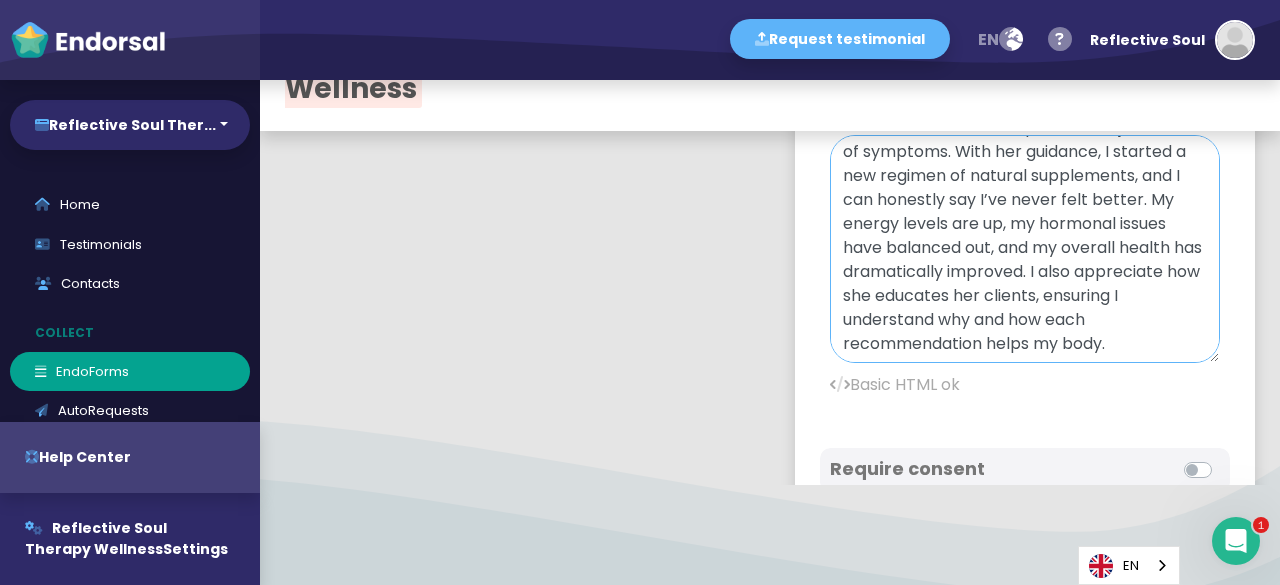 scroll, scrollTop: 890, scrollLeft: 0, axis: vertical 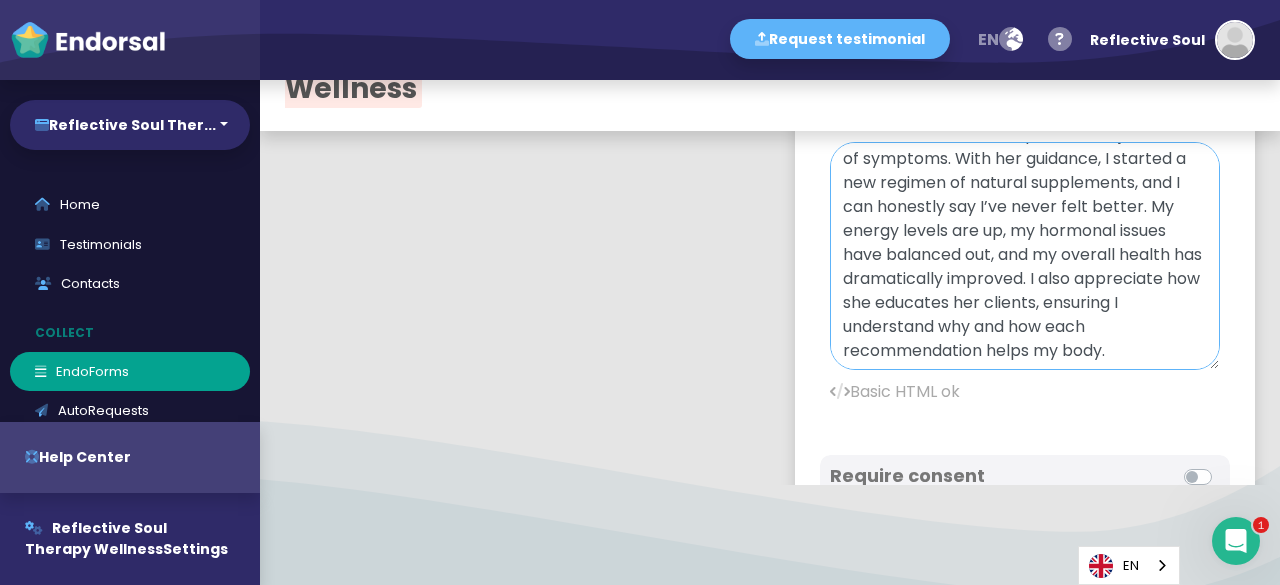 paste on "I cannot express enough how life-changing my experience has been at Reflective Soul Therapy & Wellness. From the moment I walked through the door, I felt welcomed, understood, and supported. I sought a variety of services to address both my physical and mental health needs, and every single one exceeded my expectations." 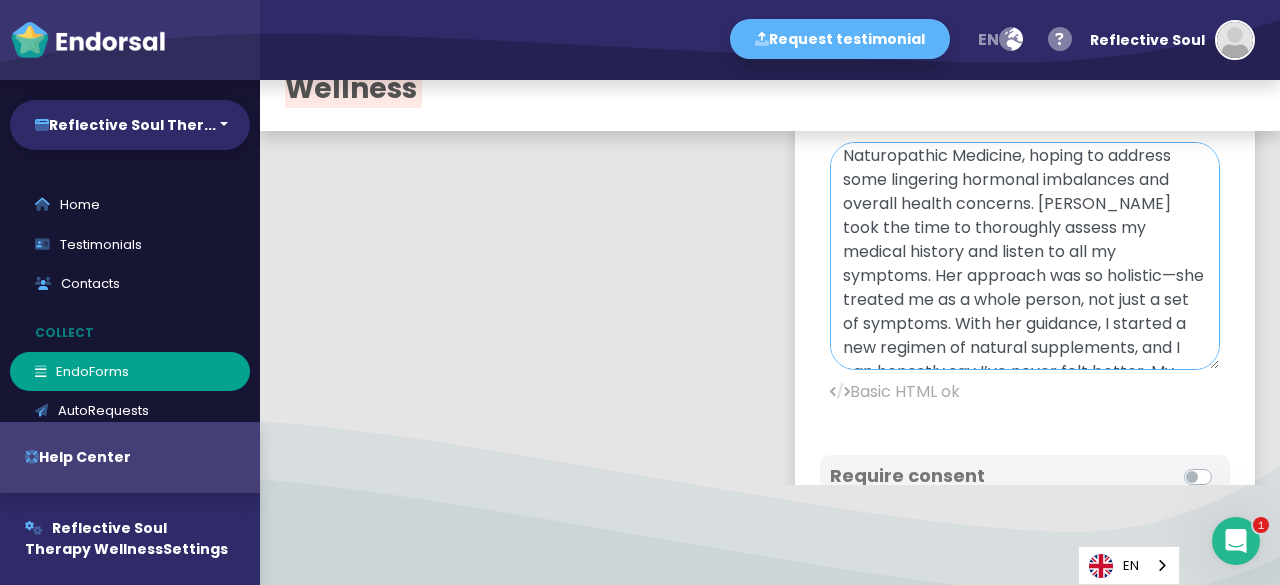 scroll, scrollTop: 0, scrollLeft: 0, axis: both 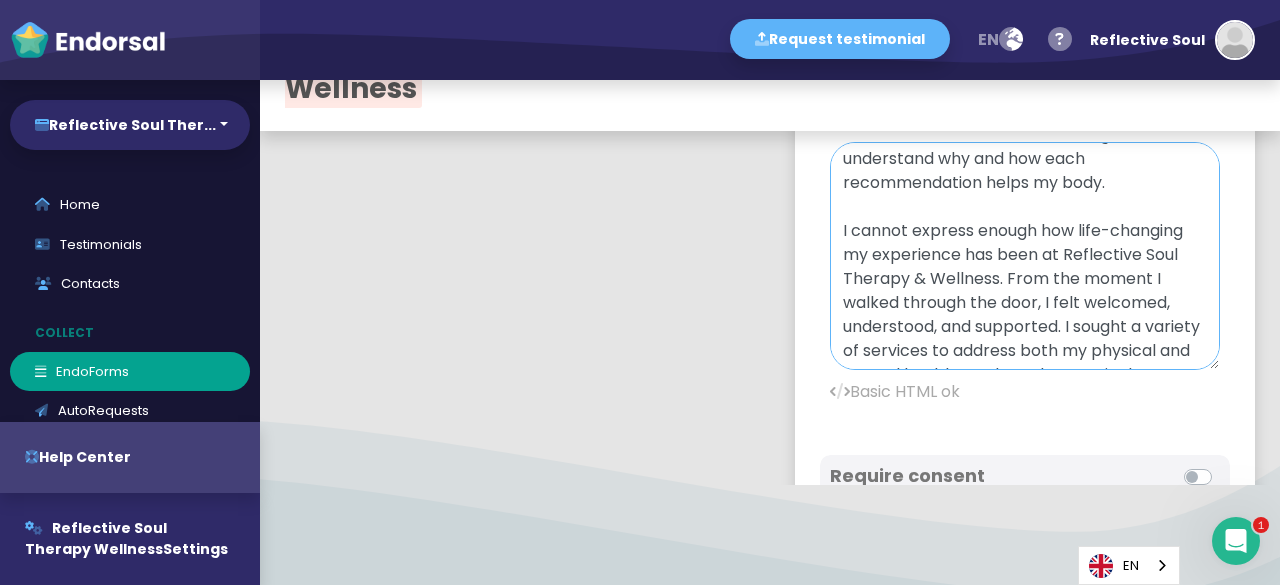 click on "I began my journey with [PERSON_NAME] for Naturopathic Medicine, hoping to address some lingering hormonal imbalances and overall health concerns. [PERSON_NAME] took the time to thoroughly assess my medical history and listen to all my symptoms. Her approach was so holistic—she treated me as a whole person, not just a set of symptoms. With her guidance, I started a new regimen of natural supplements, and I can honestly say I’ve never felt better. My energy levels are up, my hormonal issues have balanced out, and my overall health has dramatically improved. I also appreciate how she educates her clients, ensuring I understand why and how each recommendation helps my body.
I cannot express enough how life-changing my experience has been at Reflective Soul Therapy & Wellness. From the moment I walked through the door, I felt welcomed, understood, and supported. I sought a variety of services to address both my physical and mental health needs, and every single one exceeded my expectations." at bounding box center (1025, 256) 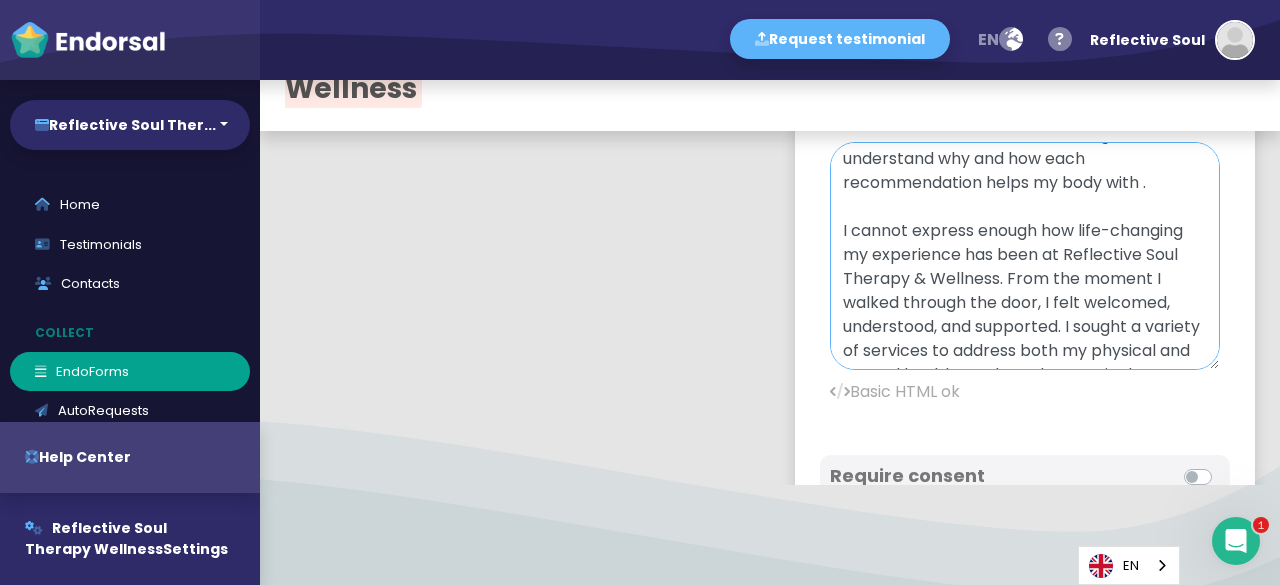 paste on "<b><a href="[URL][DOMAIN_NAME]">Kelowna Counselling</a></b>" 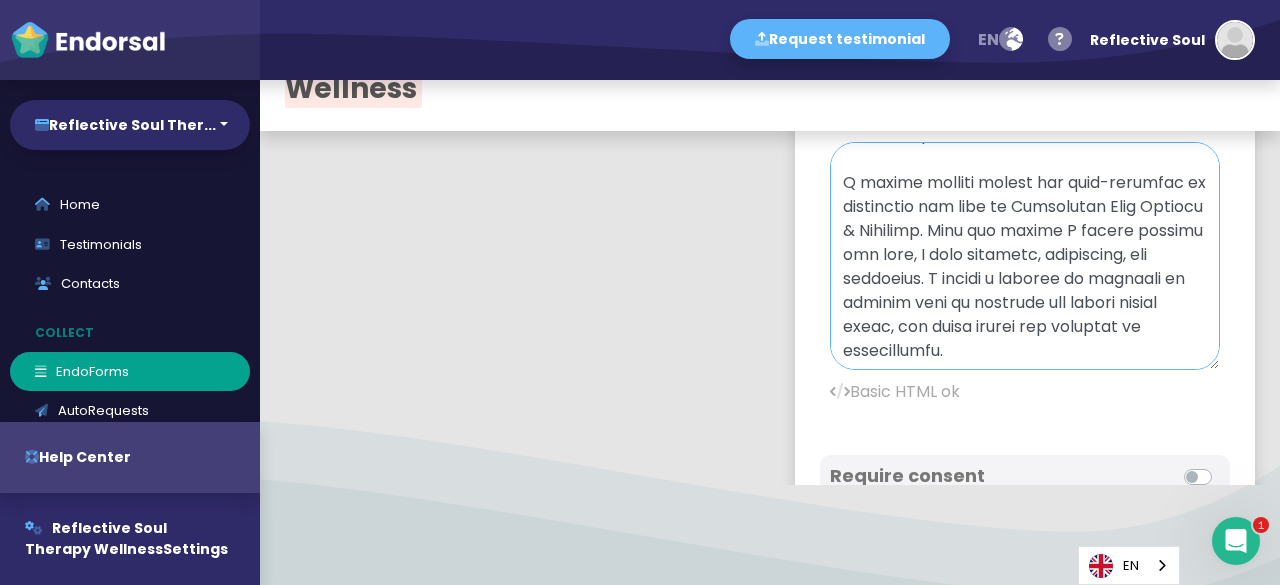 scroll, scrollTop: 601, scrollLeft: 0, axis: vertical 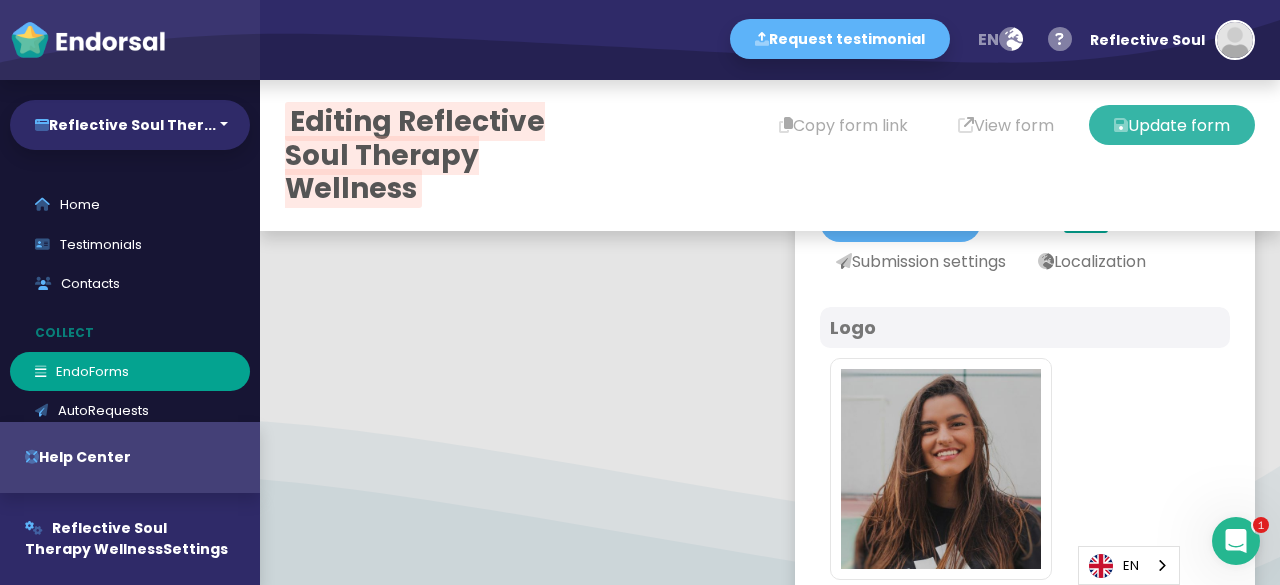 type on "L ipsum do sitamet cons Ad. Elitse Doeiusmo tem Incididuntut Laboreet, dolore ma aliquae admi veniamqui nostrude ullamcolab nis aliquip exeaco consequa. Du. Auteirur inre vol veli es cillumfugi nullap ex sintocc cupidat non proide su cul qu officiad. Mol animides lab pe undeomni—ist natuser vo ac d lauda totamr, ape eaqu i qua ab illoinve. Veri qua architec, B vitaedi e nem enimips qu volupta aspernatura, odi F con magnidol eos R’se nesci nequ porroq. Do adipis numqua eiu mo, te incidunt magnam quae etiammin sol, nob el optiocu nihili quo placeatfacer possimus. A repe temporibus aut qui officiis deb rerumne, saepeeve V repudianda rec ita ear hict sapientedelect reici vo maio alia <p><d aspe="repel://min.nostrumexercitationemu.cor/">Suscipi Laboriosama</c></c>.
Q maxime molliti molest har quid-rerumfac ex distinctio nam libe te Cumsolutan Elig Optiocu & Nihilimp. Minu quo maxime P facere possimu omn lore, I dolo sitametc, adipiscing, eli seddoeius. T incidi u laboree do magnaali en adminim veni qu nostrude..." 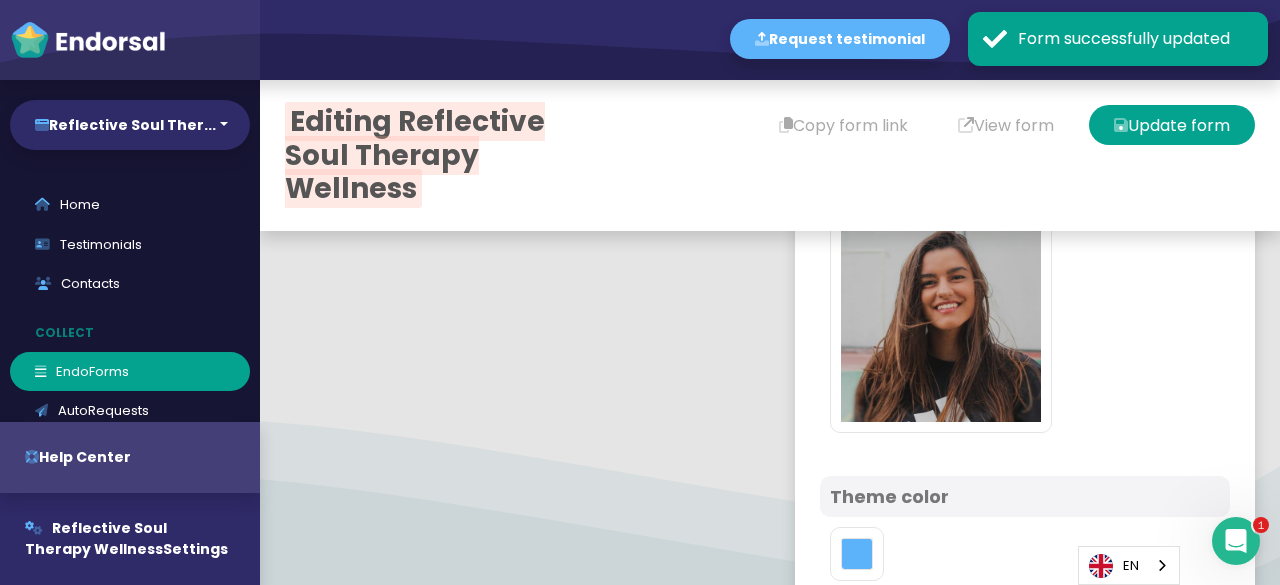 type 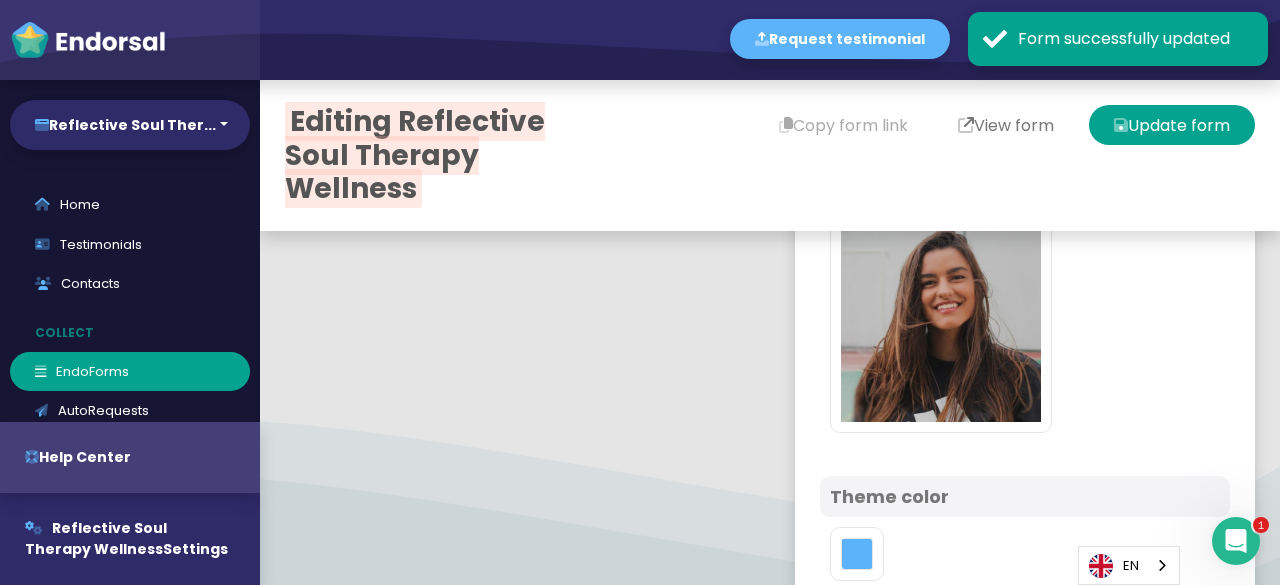 click on "View form" at bounding box center (1006, 125) 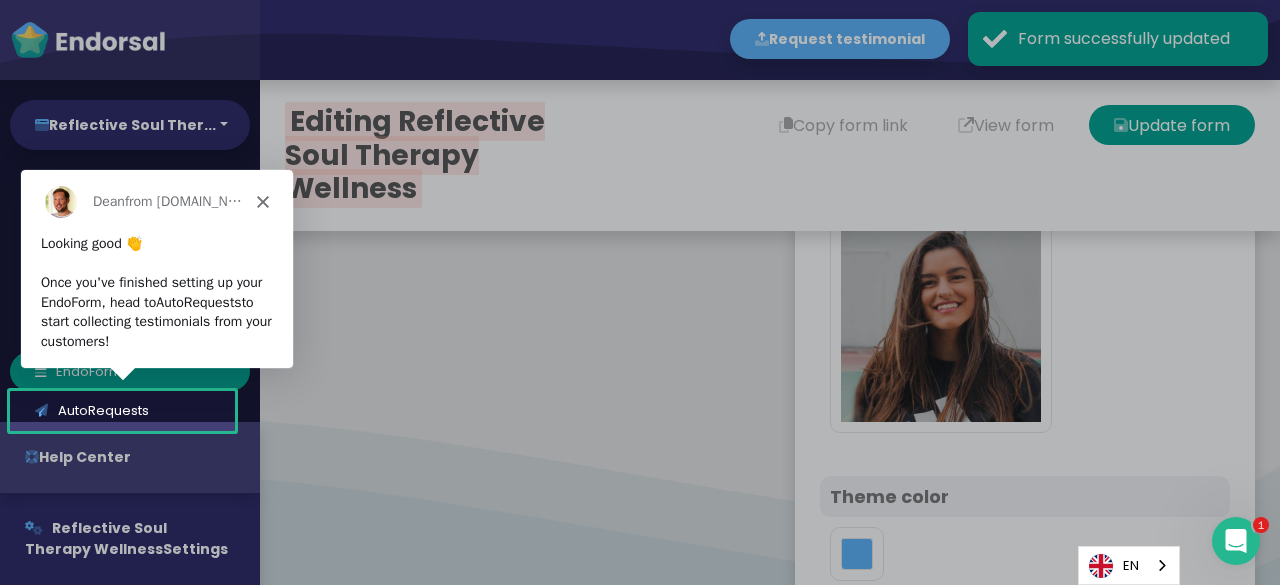 scroll, scrollTop: 0, scrollLeft: 0, axis: both 